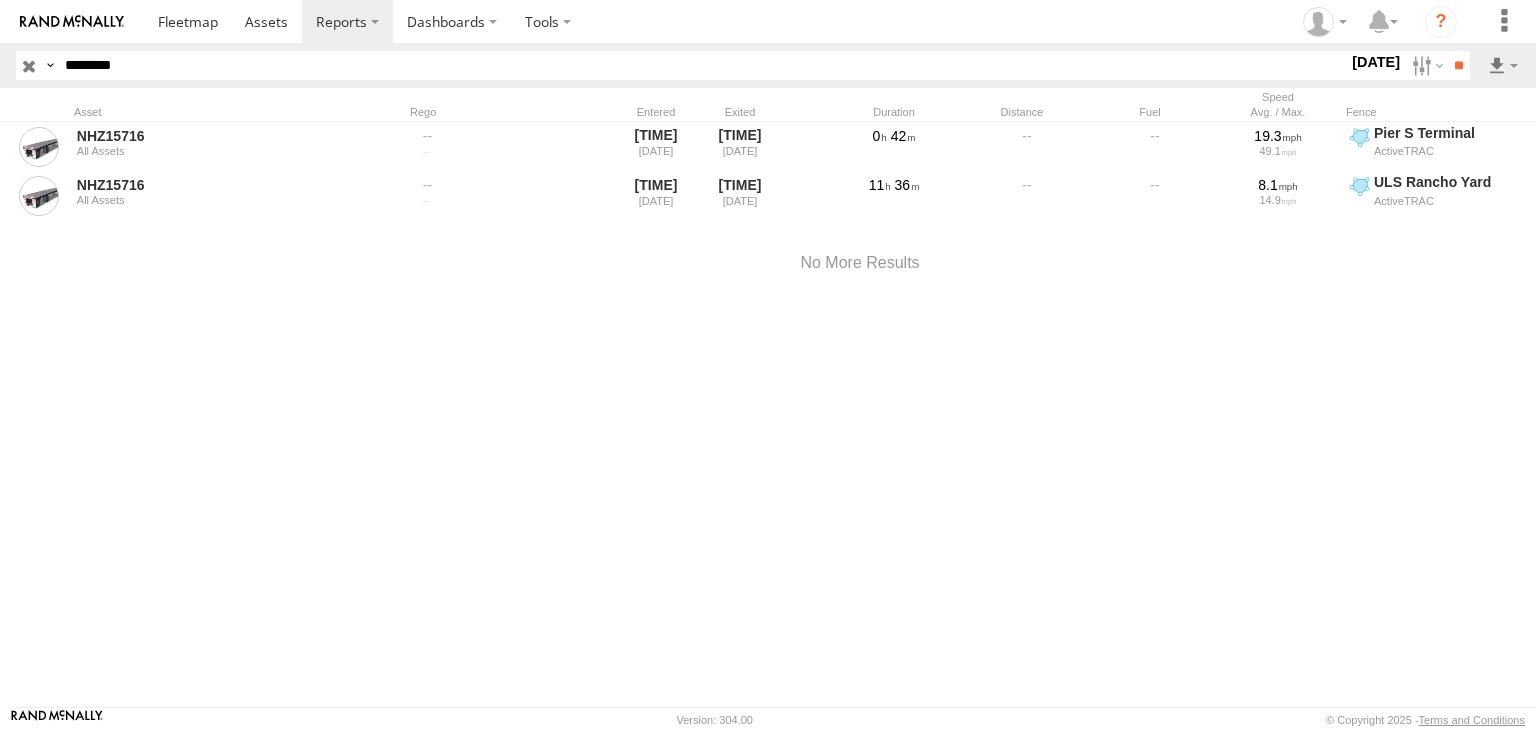 scroll, scrollTop: 0, scrollLeft: 0, axis: both 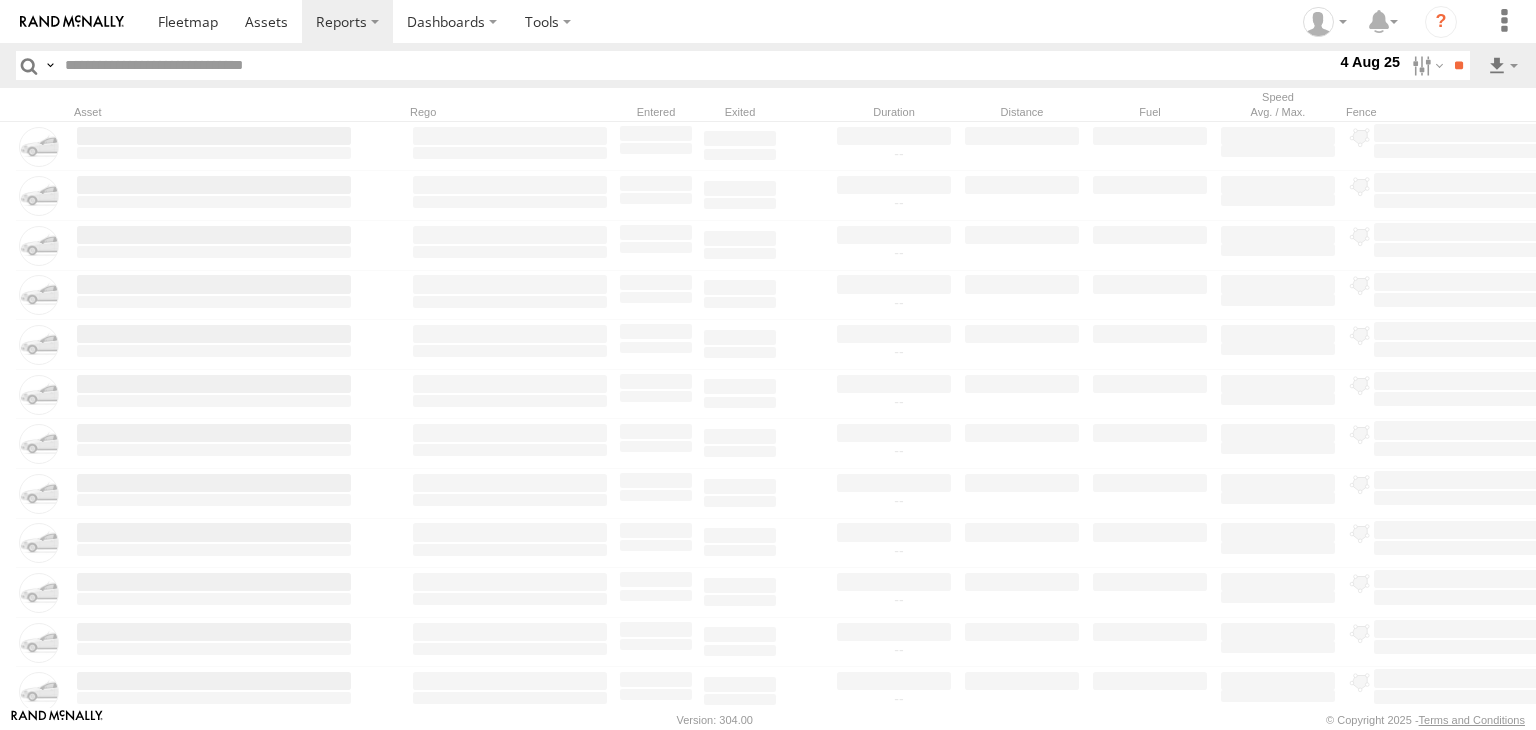 paste on "**********" 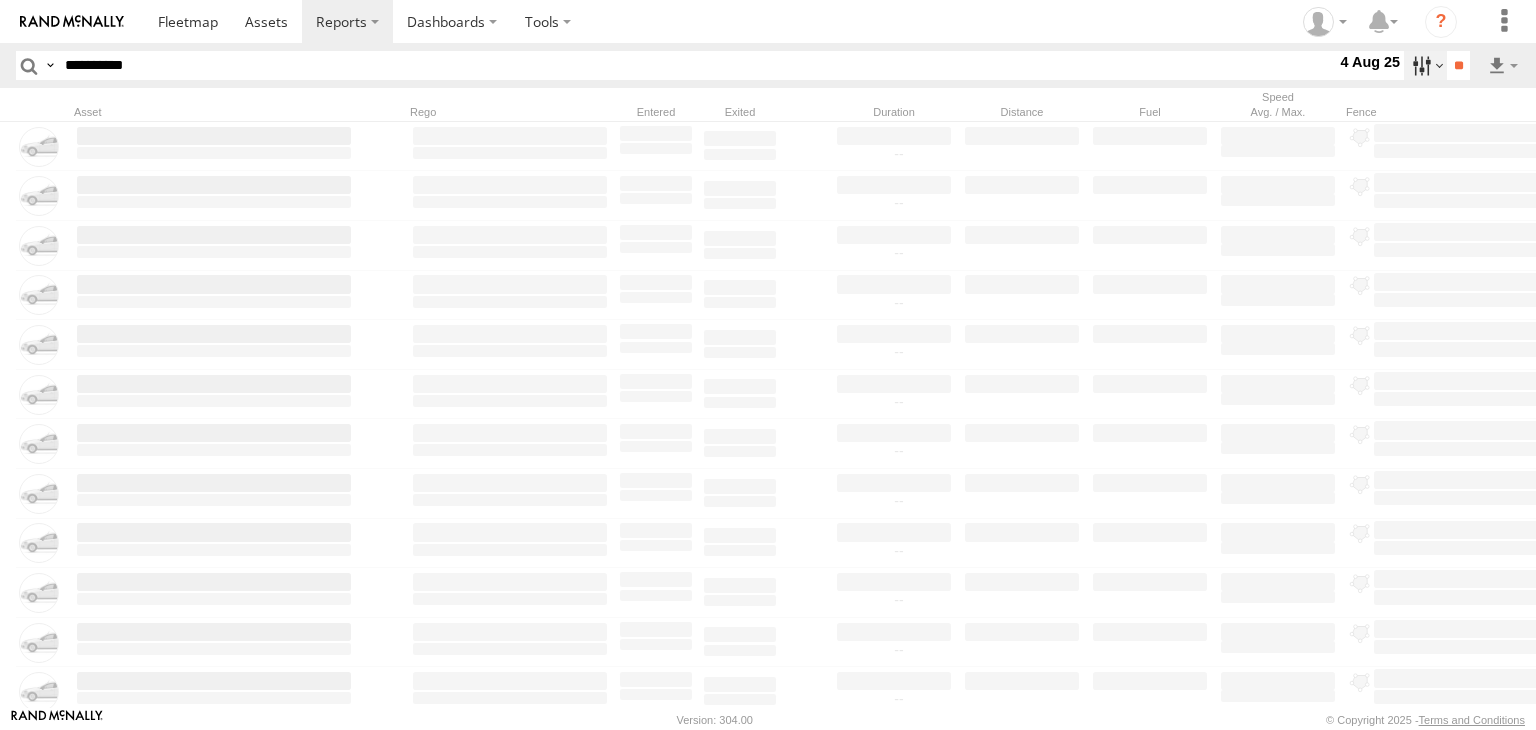 type on "**********" 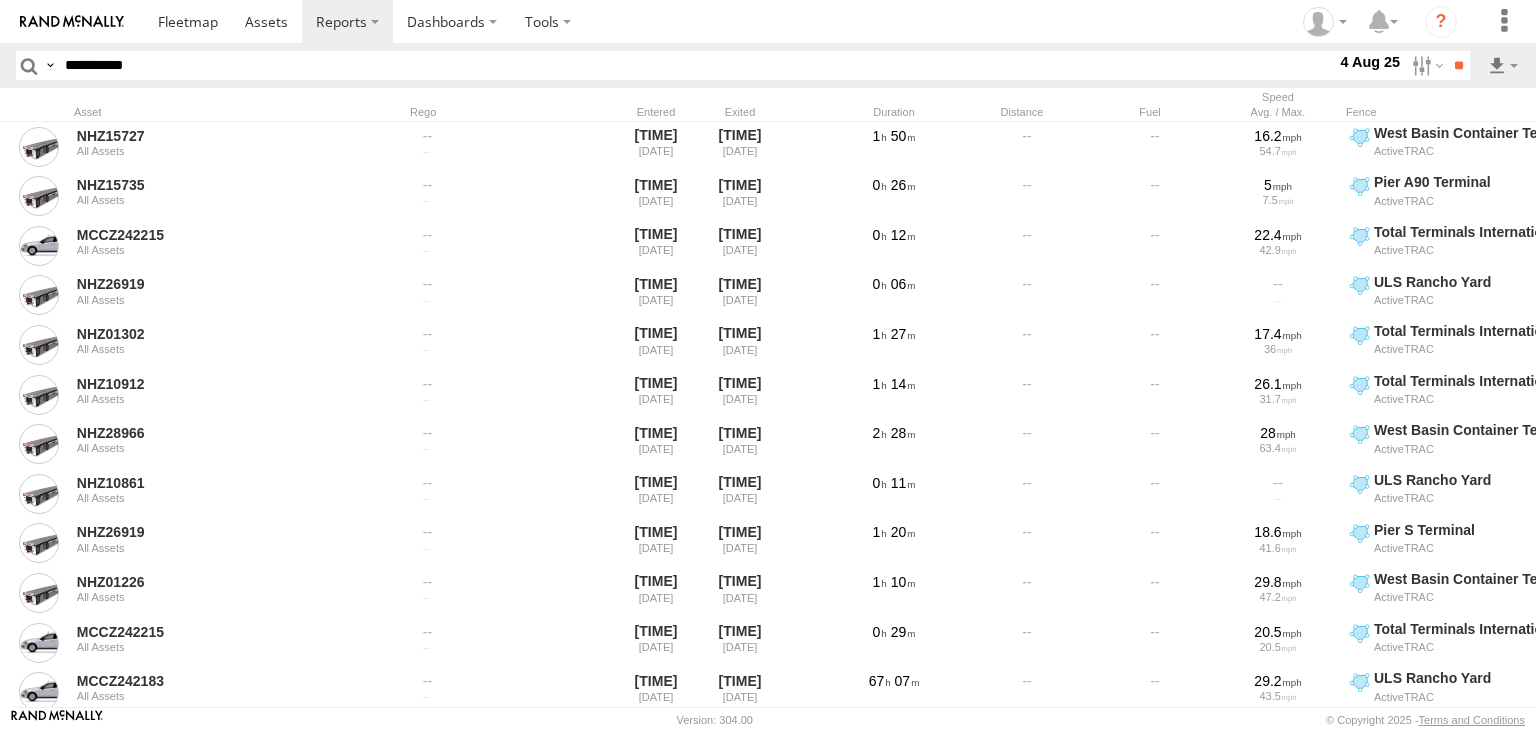 click at bounding box center (0, 0) 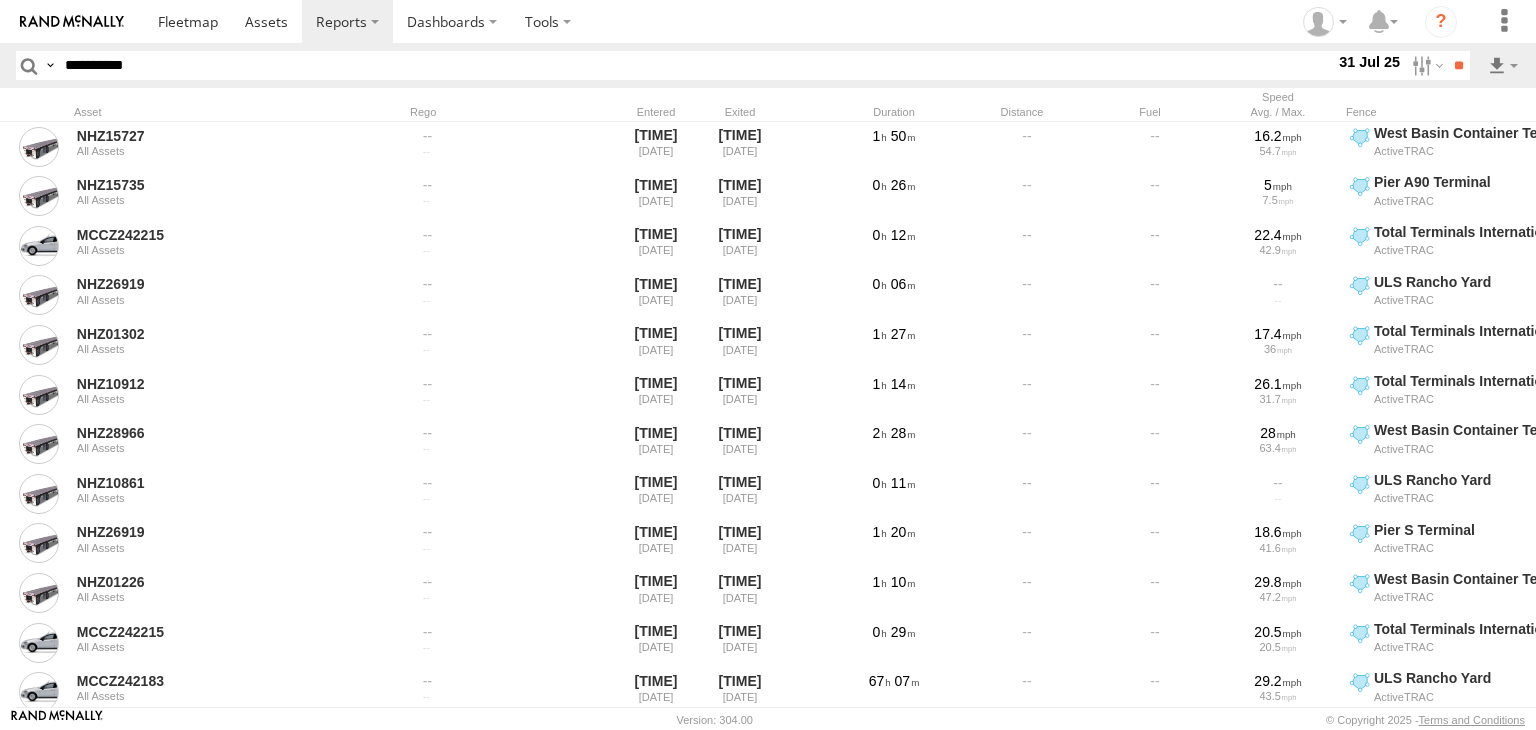 click at bounding box center (0, 0) 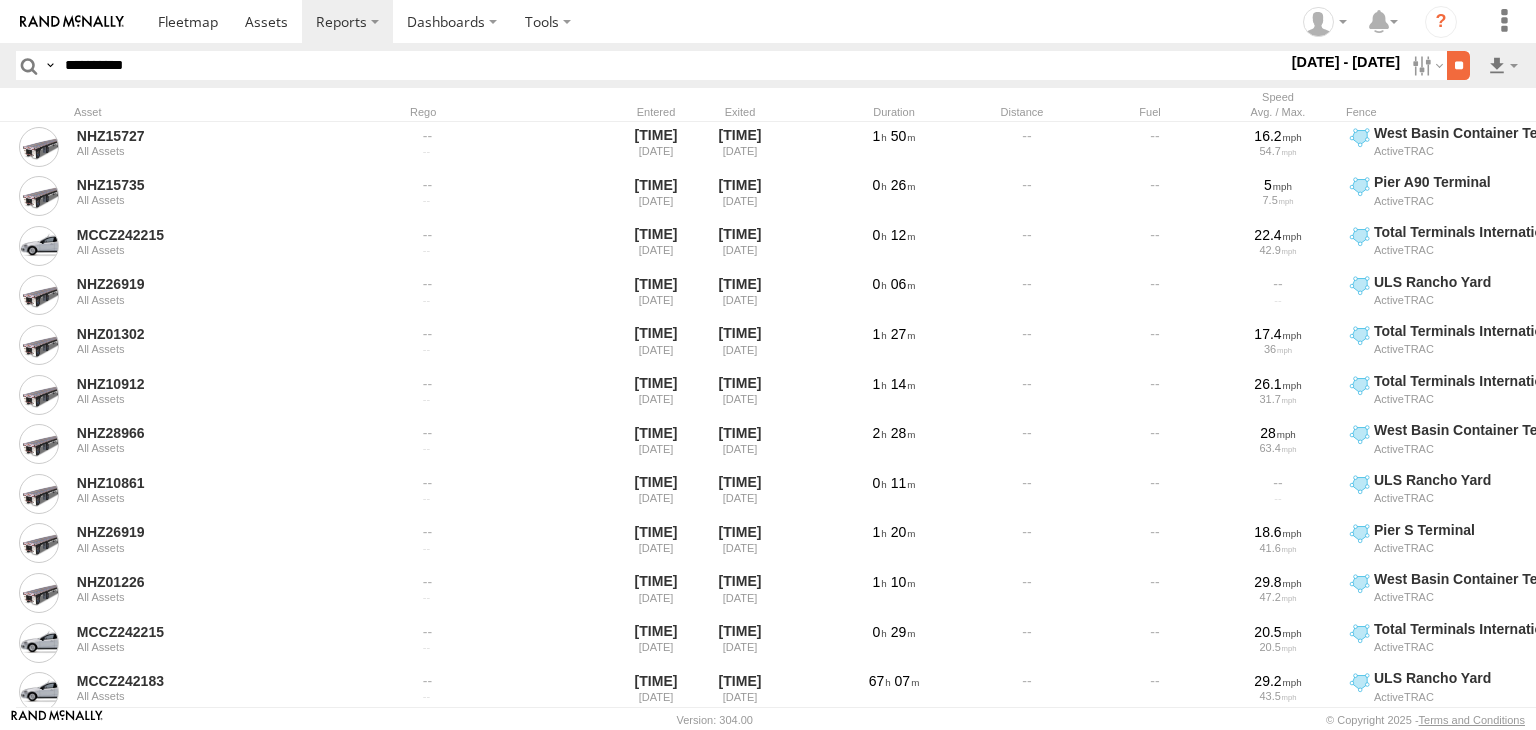 click on "**" at bounding box center [1458, 65] 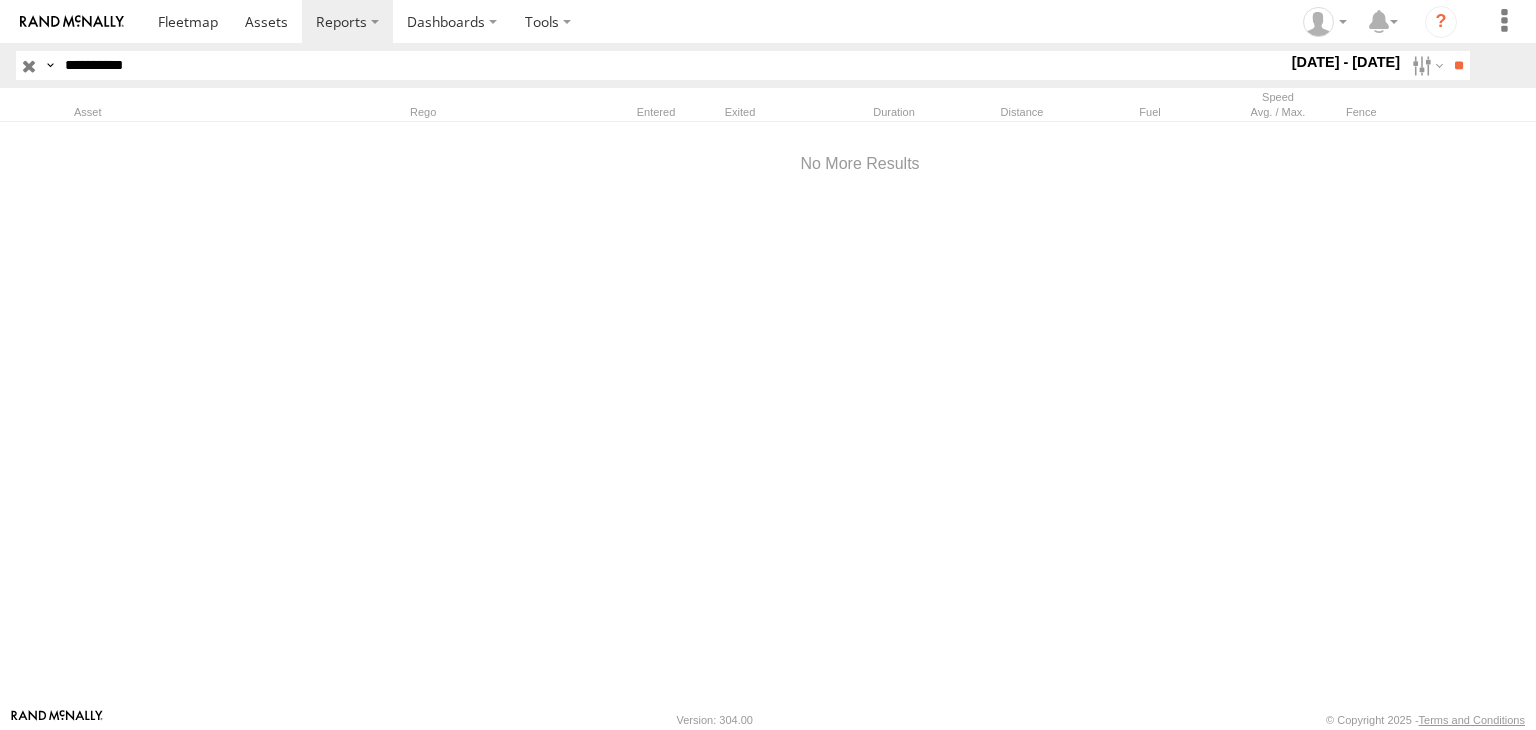 click at bounding box center (29, 65) 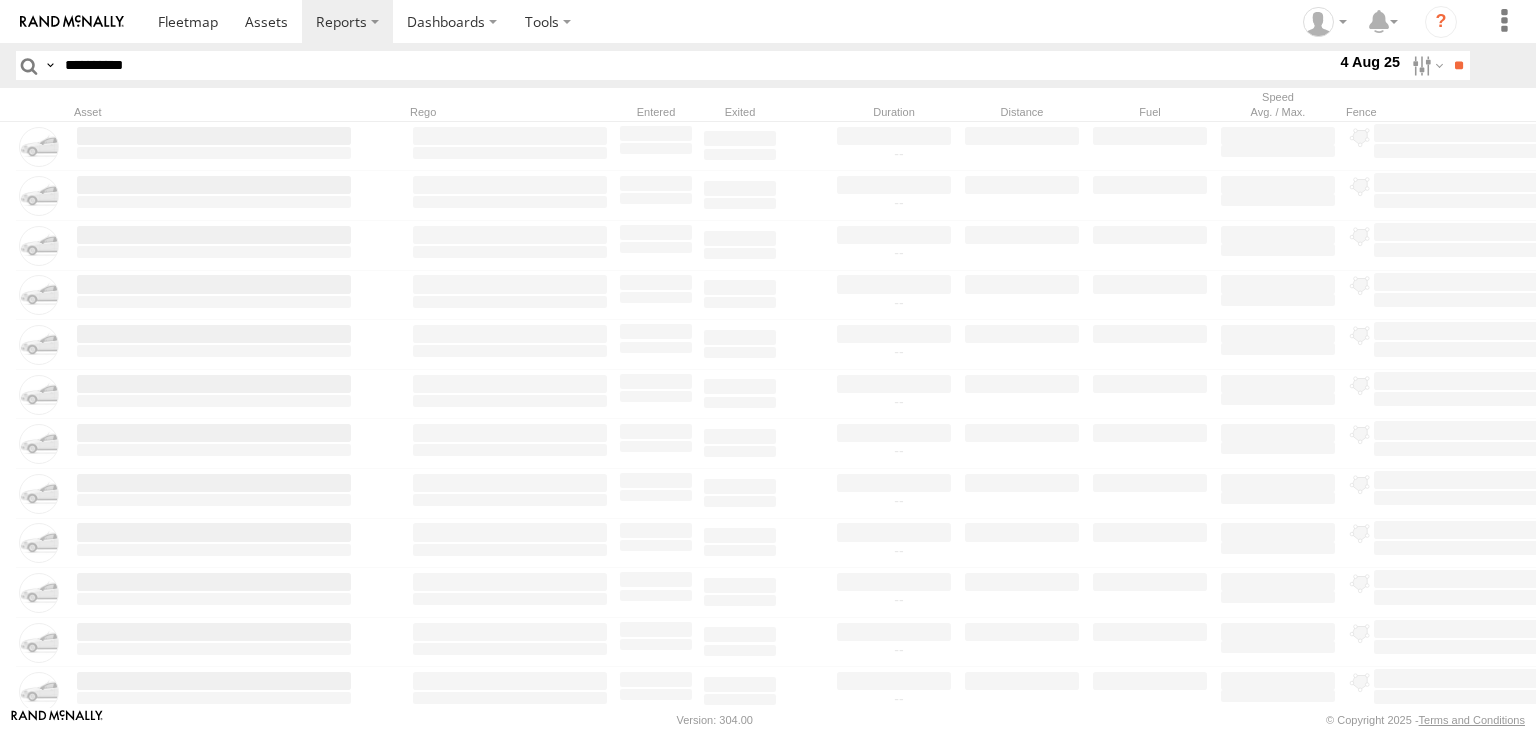 click on "**********" at bounding box center (696, 65) 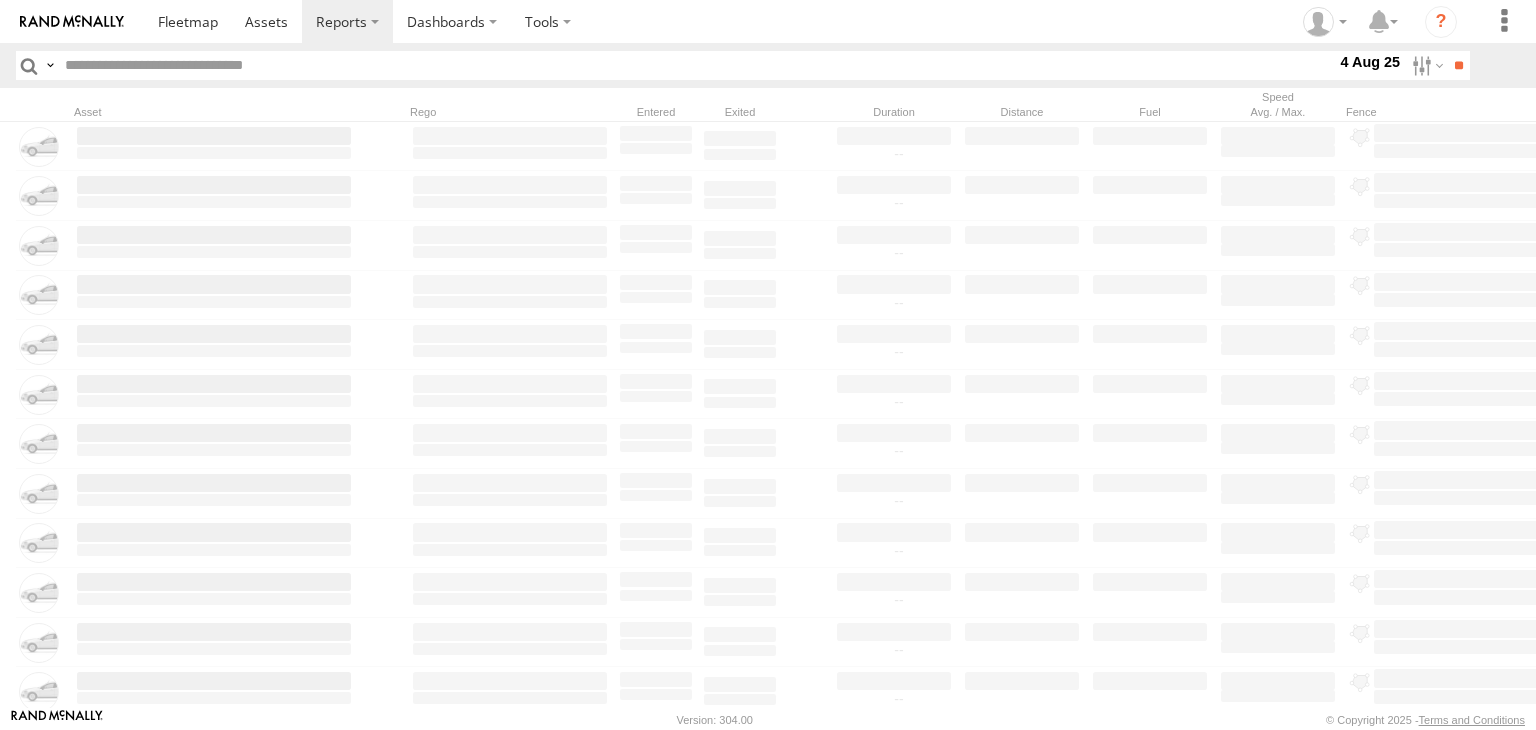 paste on "********" 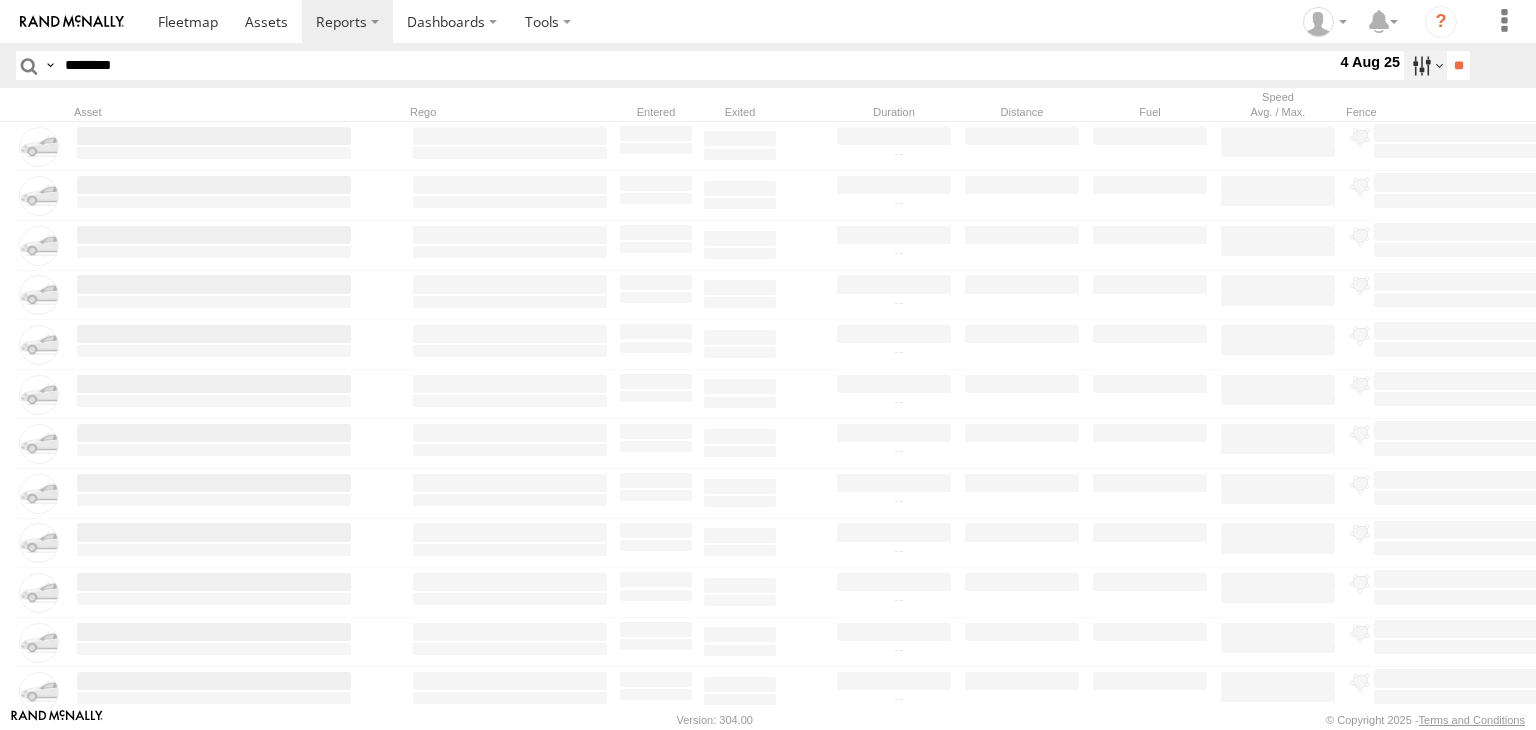 type on "********" 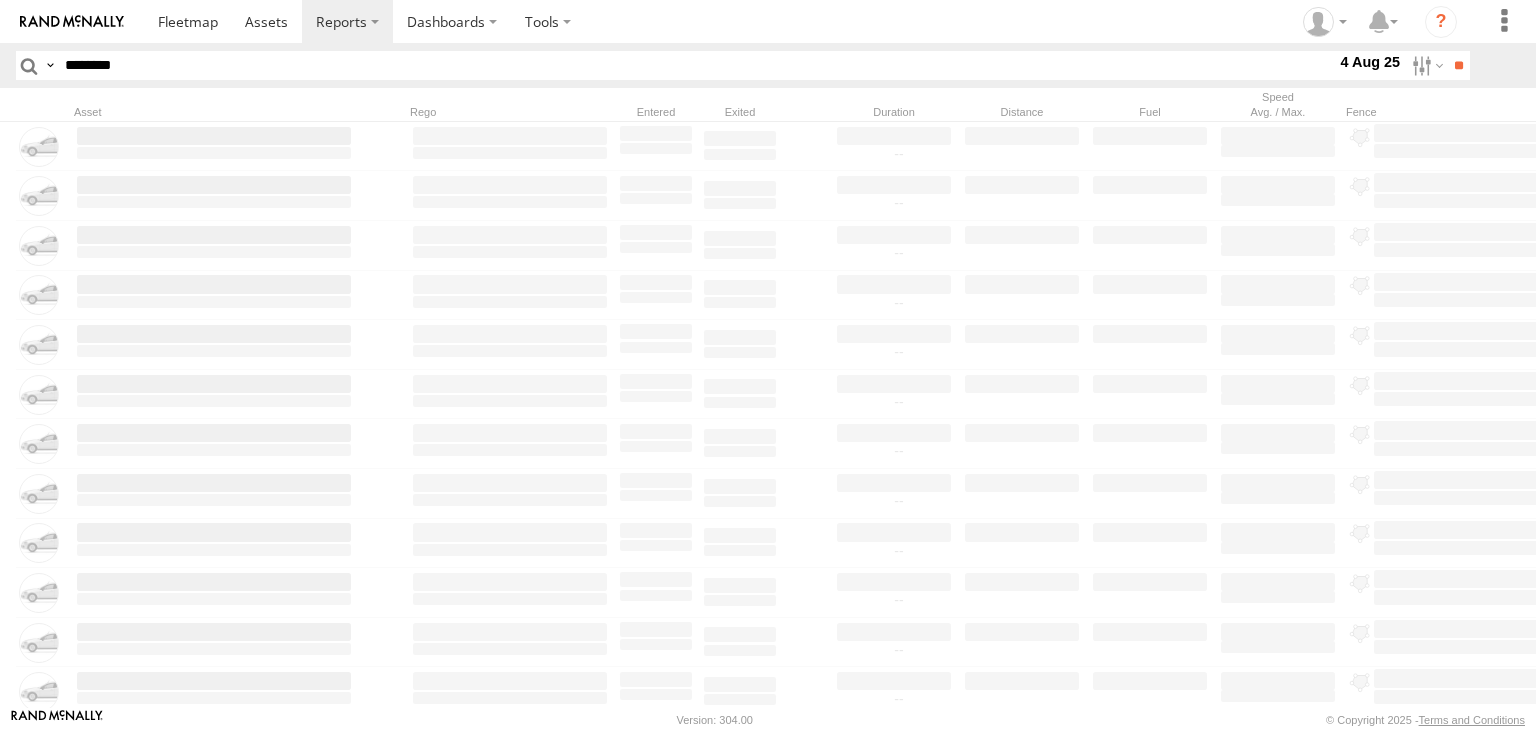 click at bounding box center (0, 0) 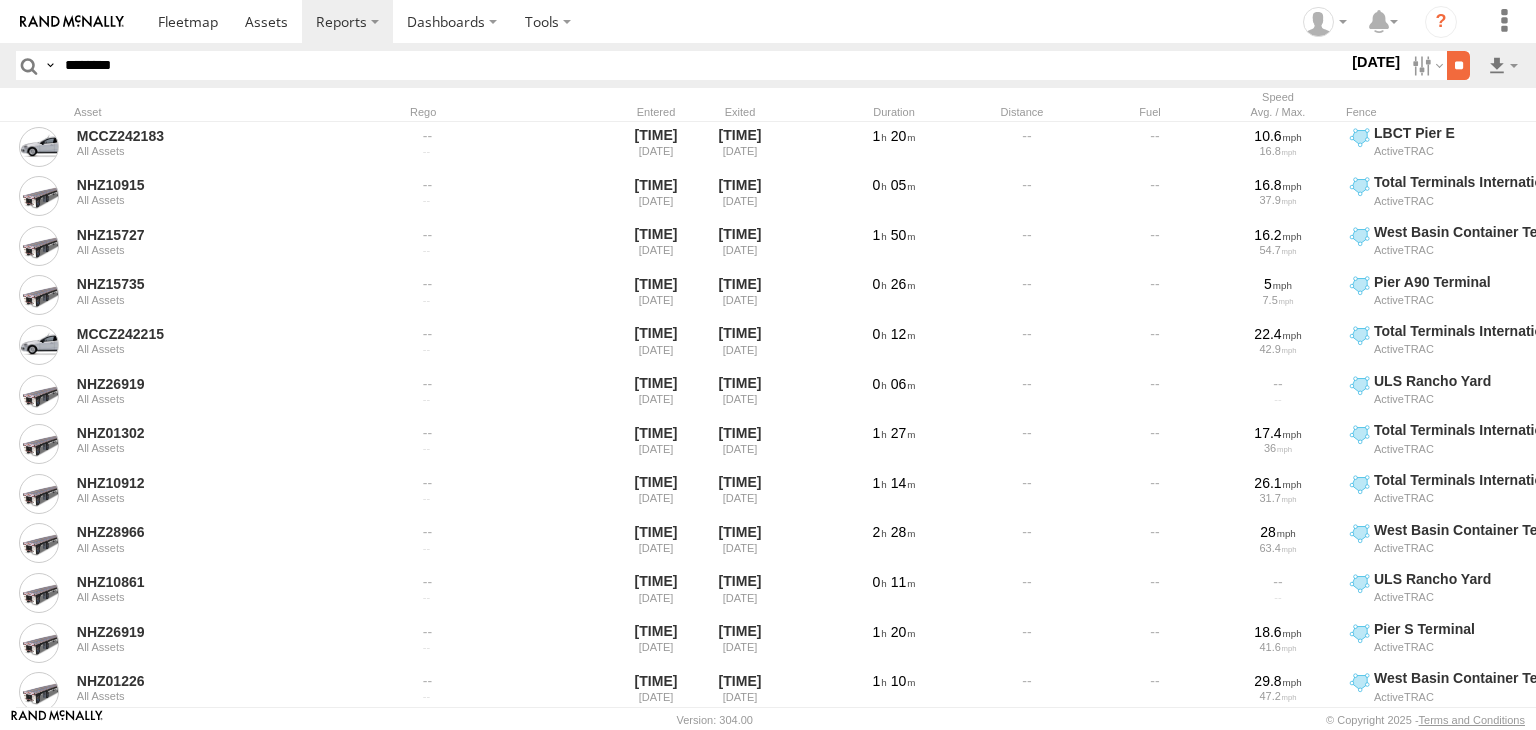 click on "**" at bounding box center [1458, 65] 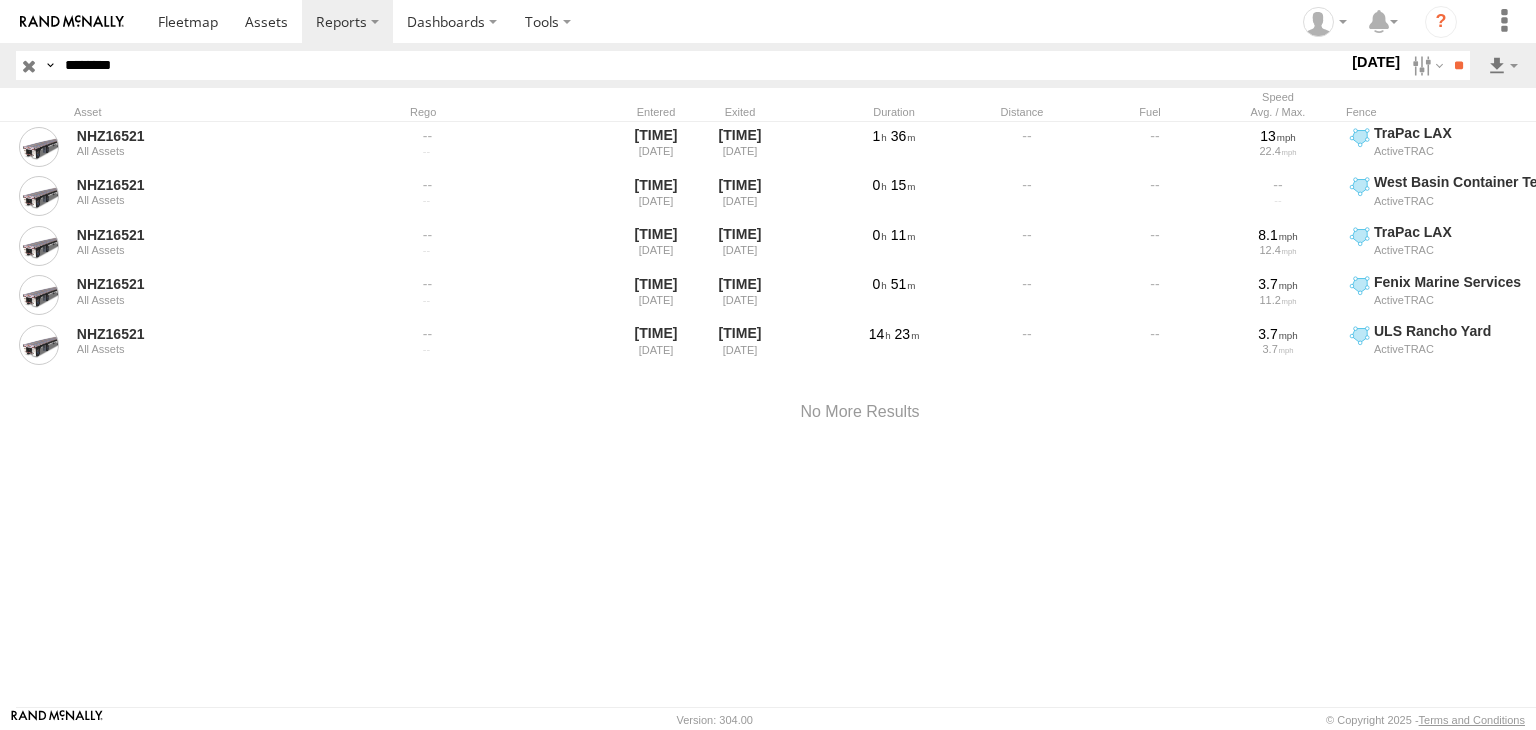 click on "Search Query
Asset ID
Asset Label
Registration
Manufacturer
Model
VIN" at bounding box center [768, 65] 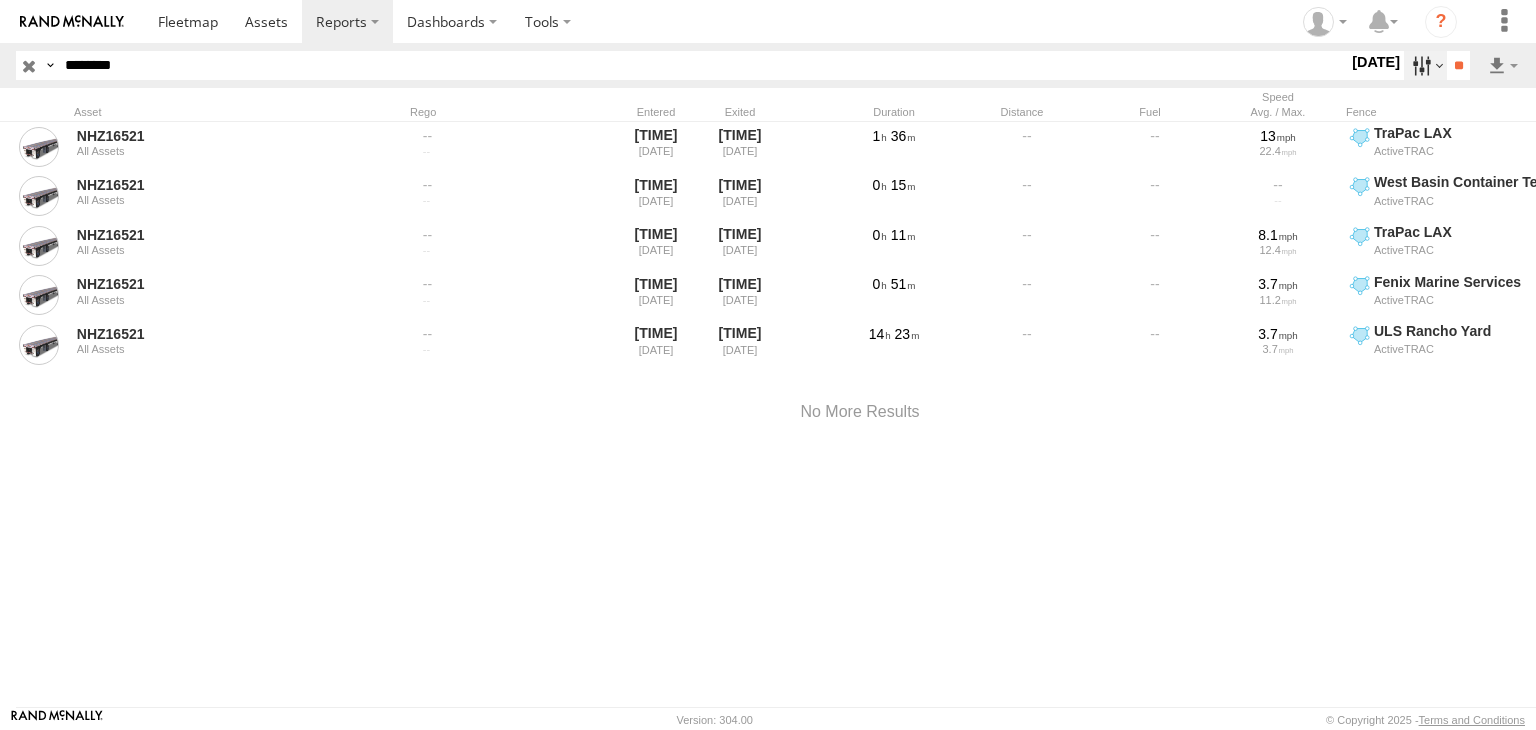 click at bounding box center (1425, 65) 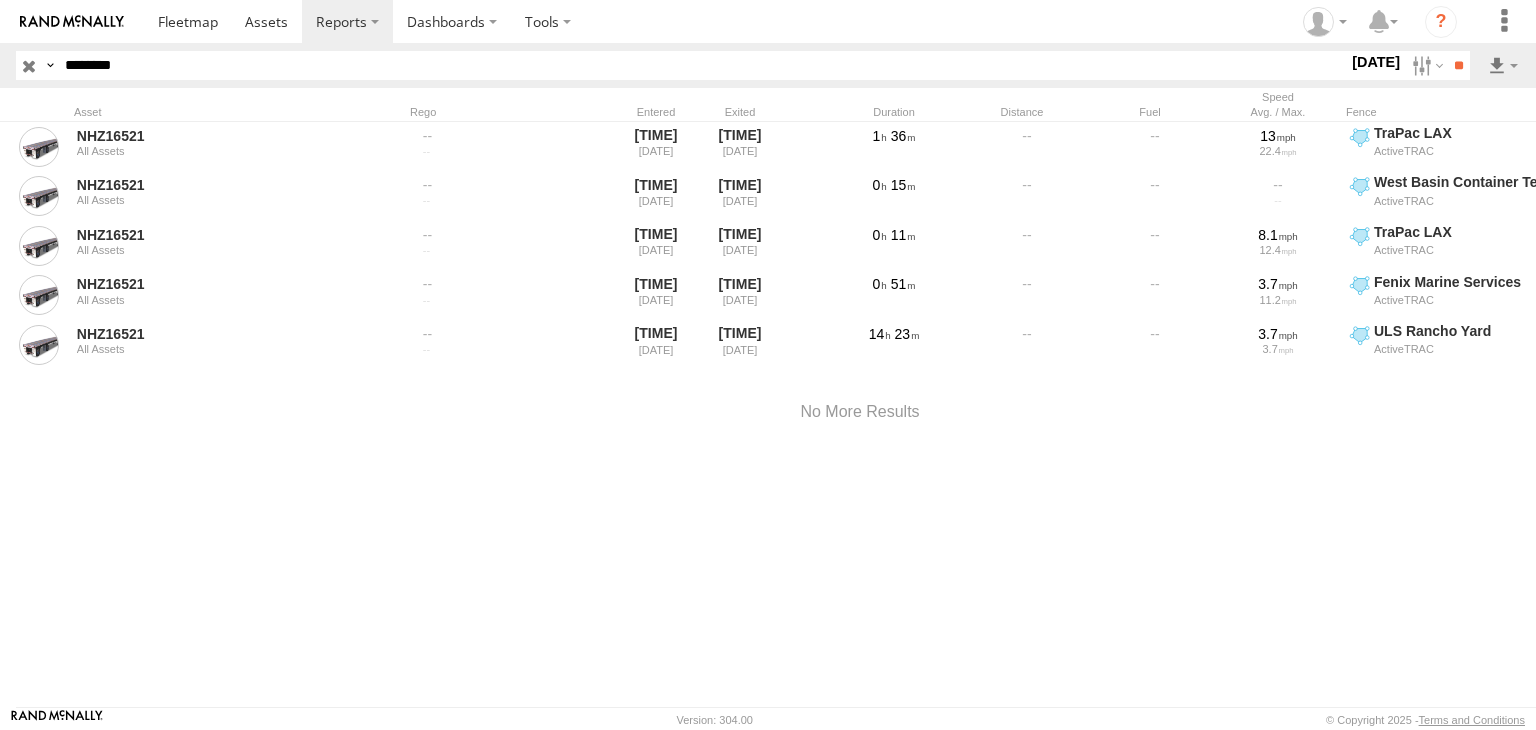 click at bounding box center (0, 0) 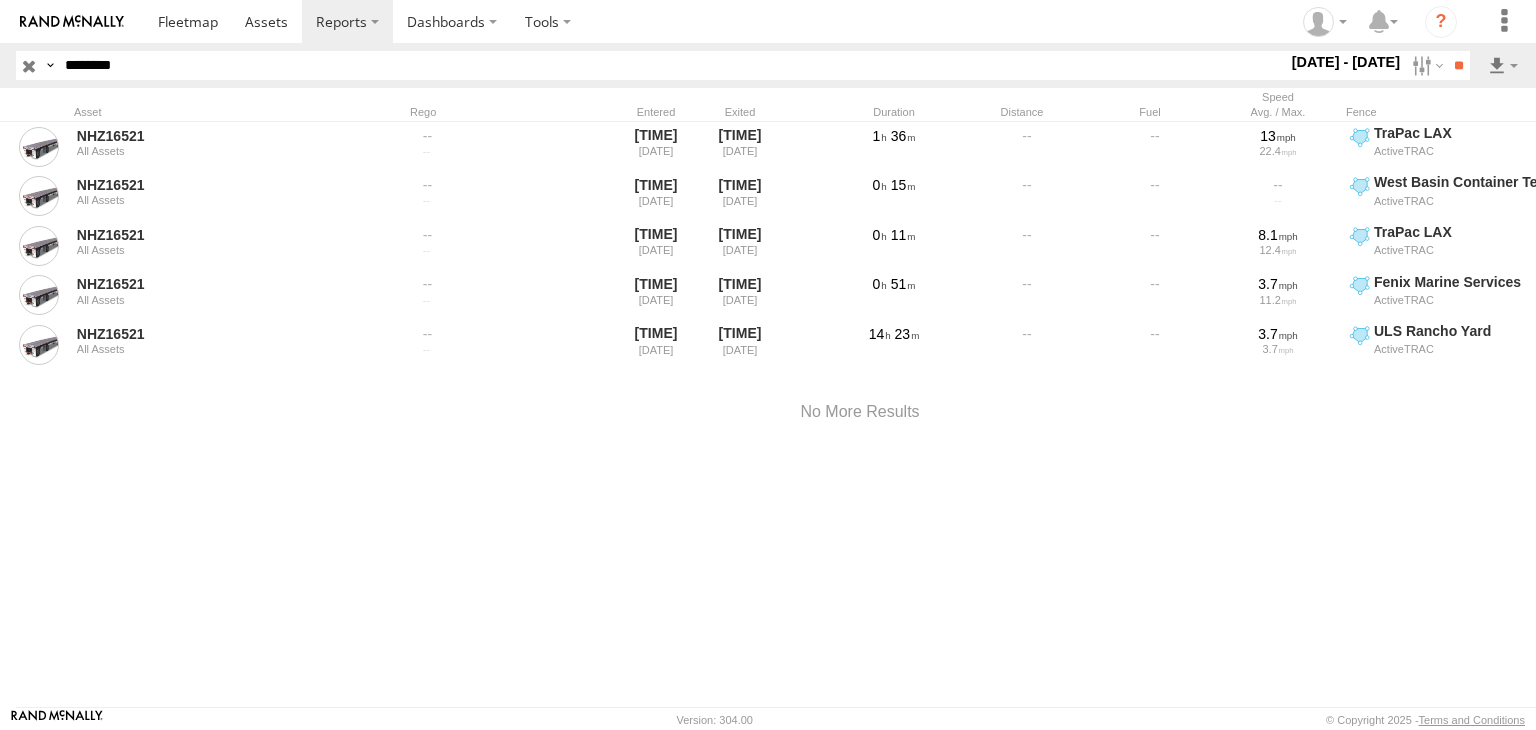 click at bounding box center [0, 0] 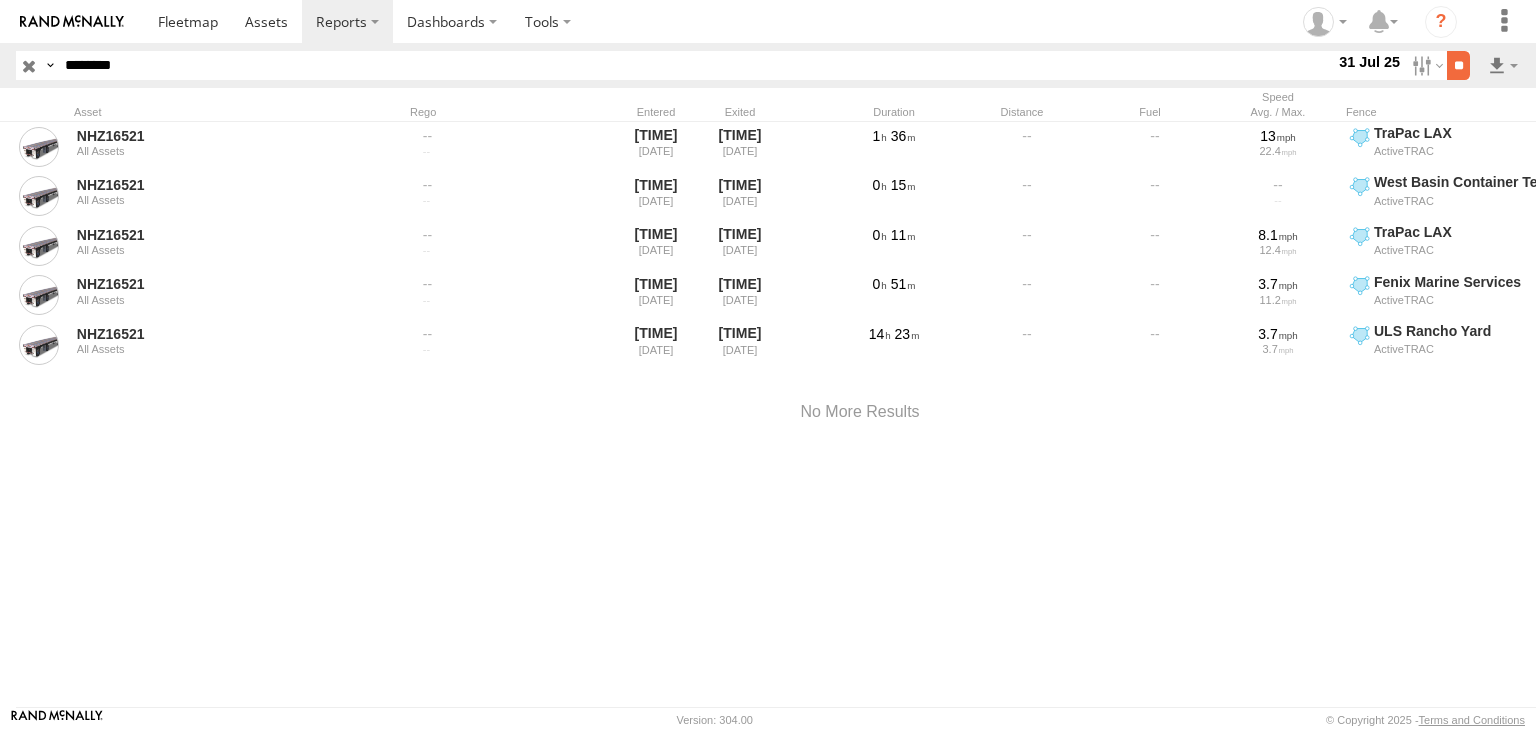 click on "**" at bounding box center (1458, 65) 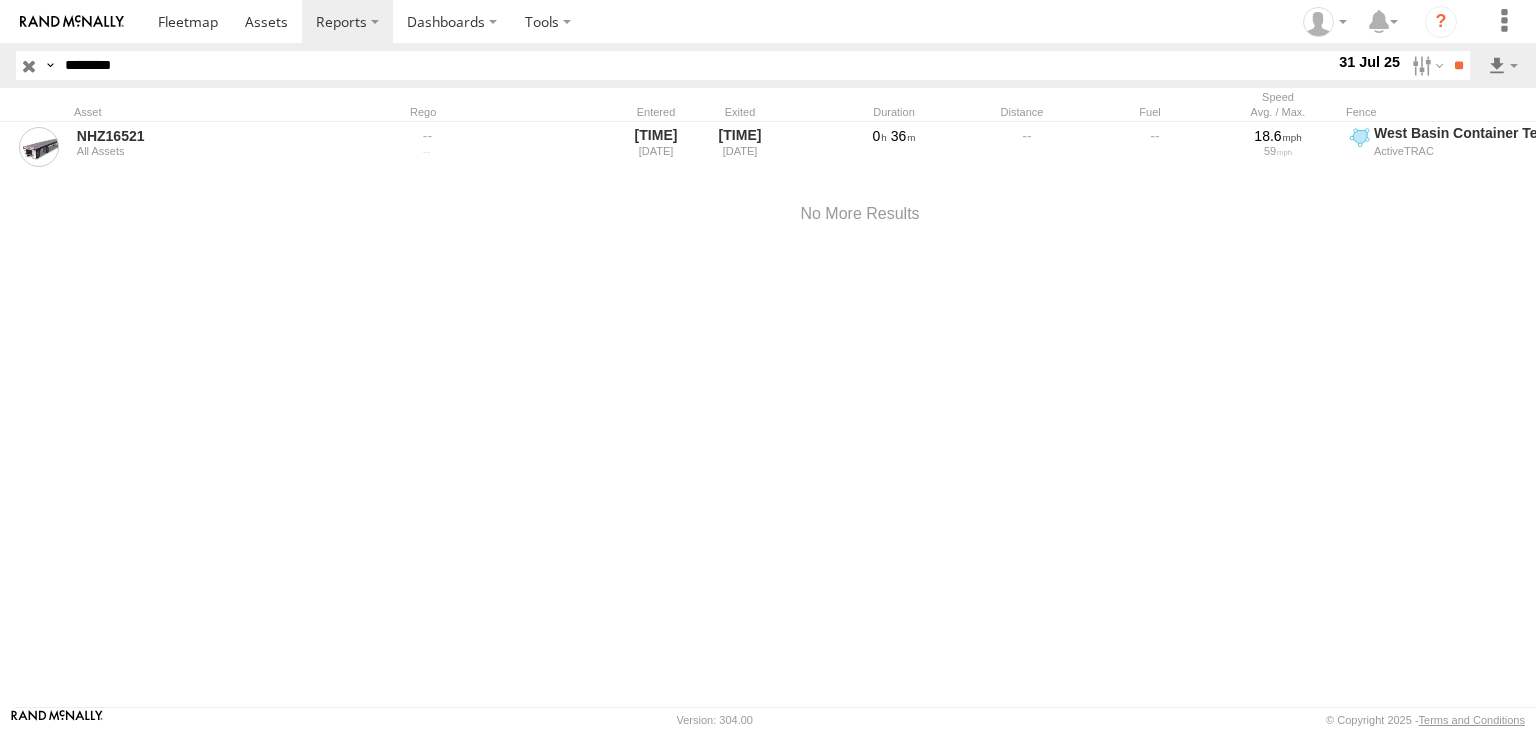 click at bounding box center [29, 65] 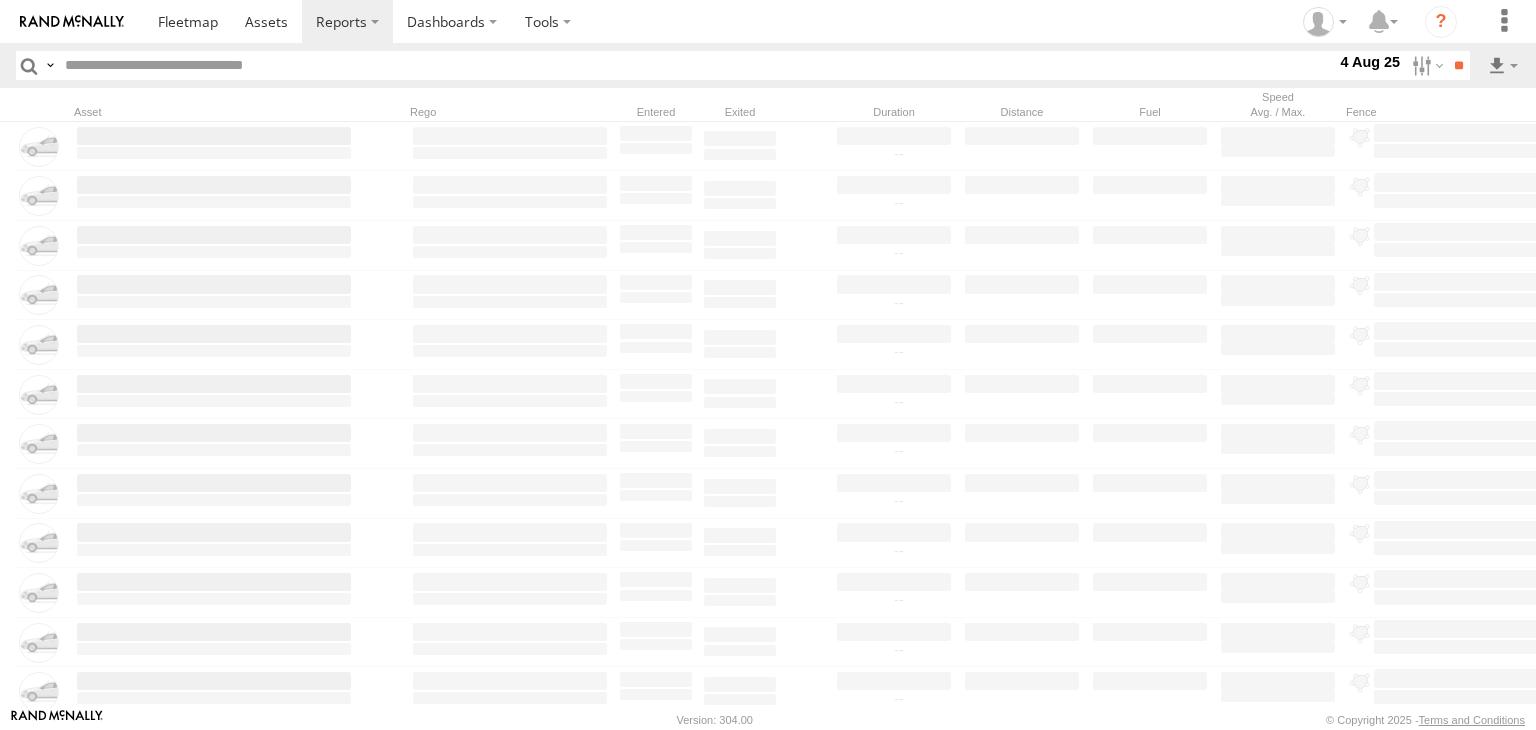 paste on "********" 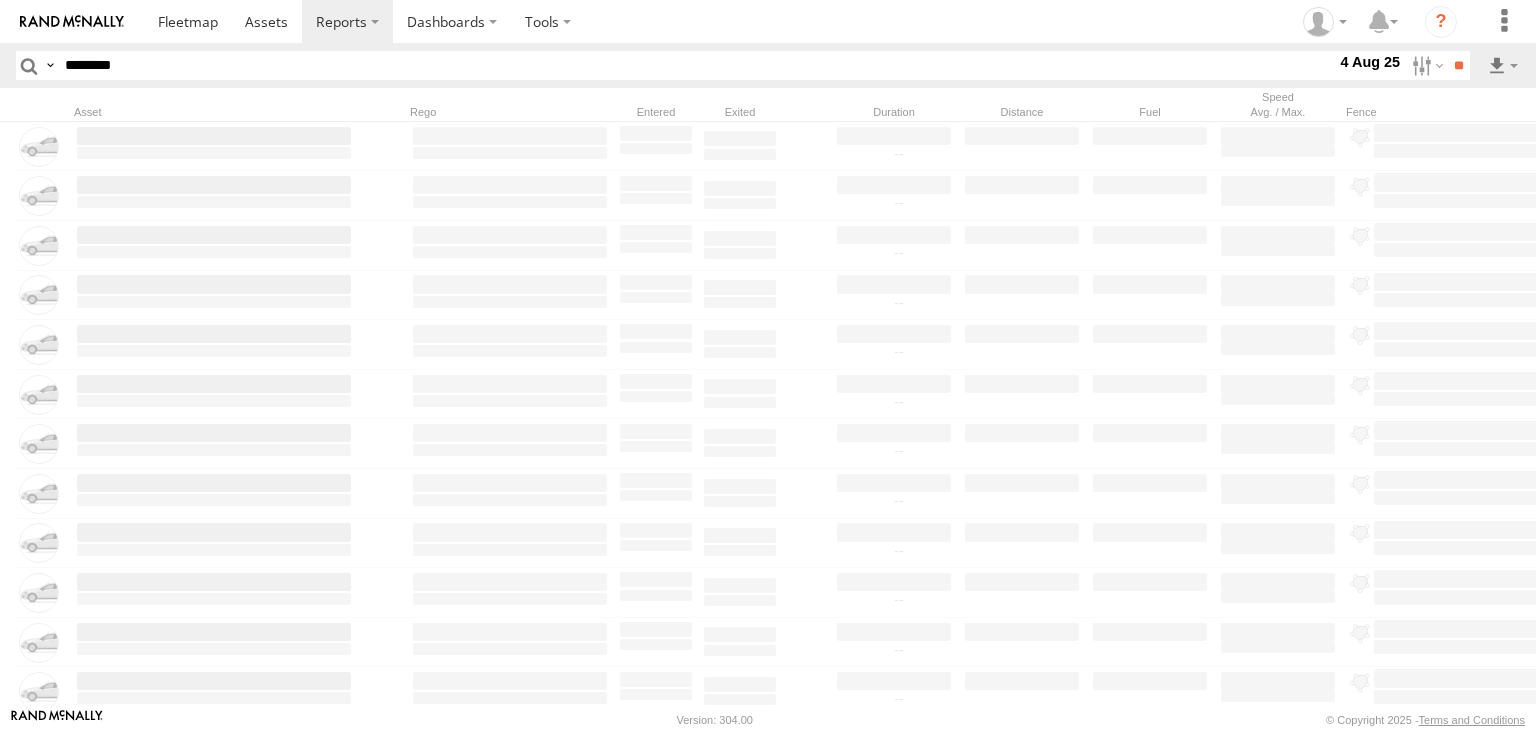 type on "********" 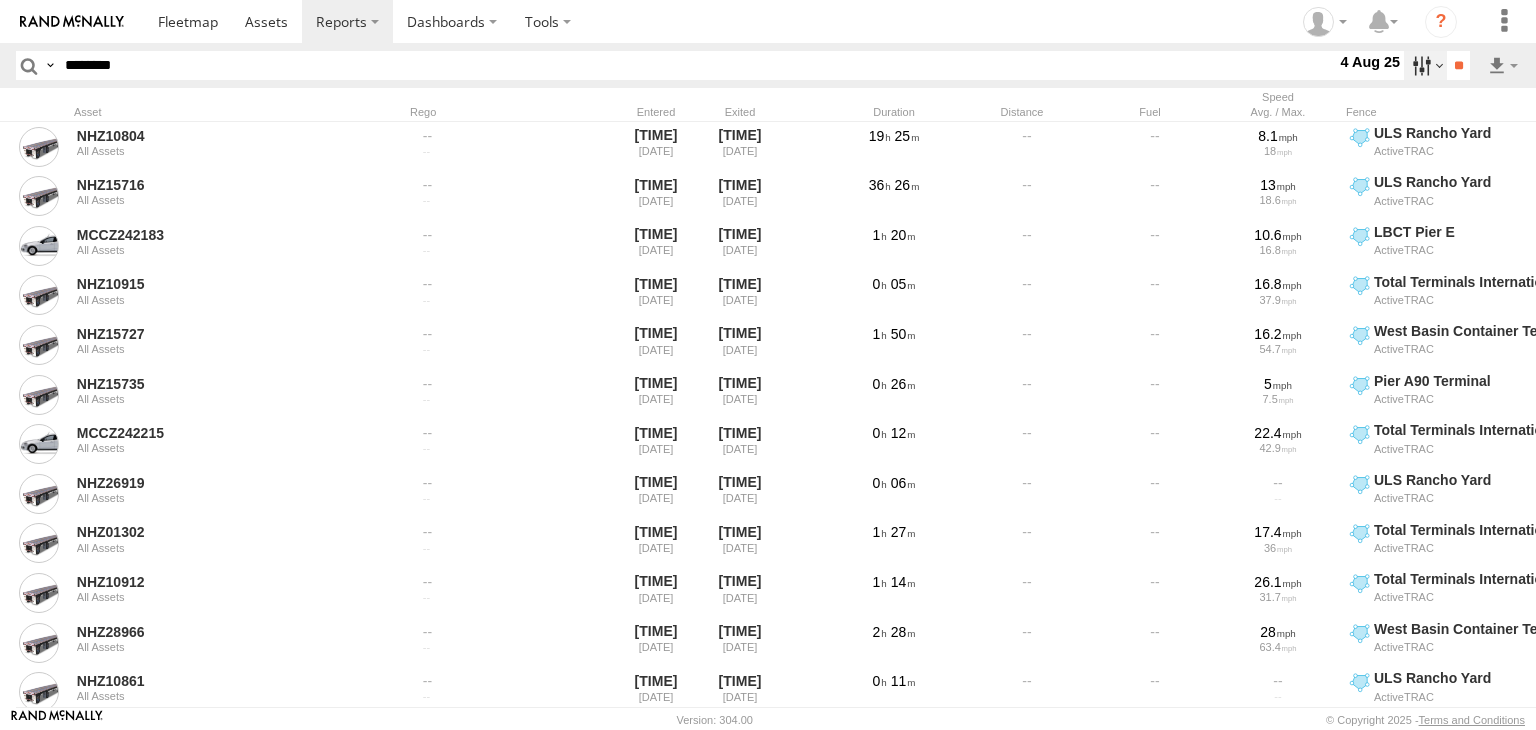click at bounding box center [1425, 65] 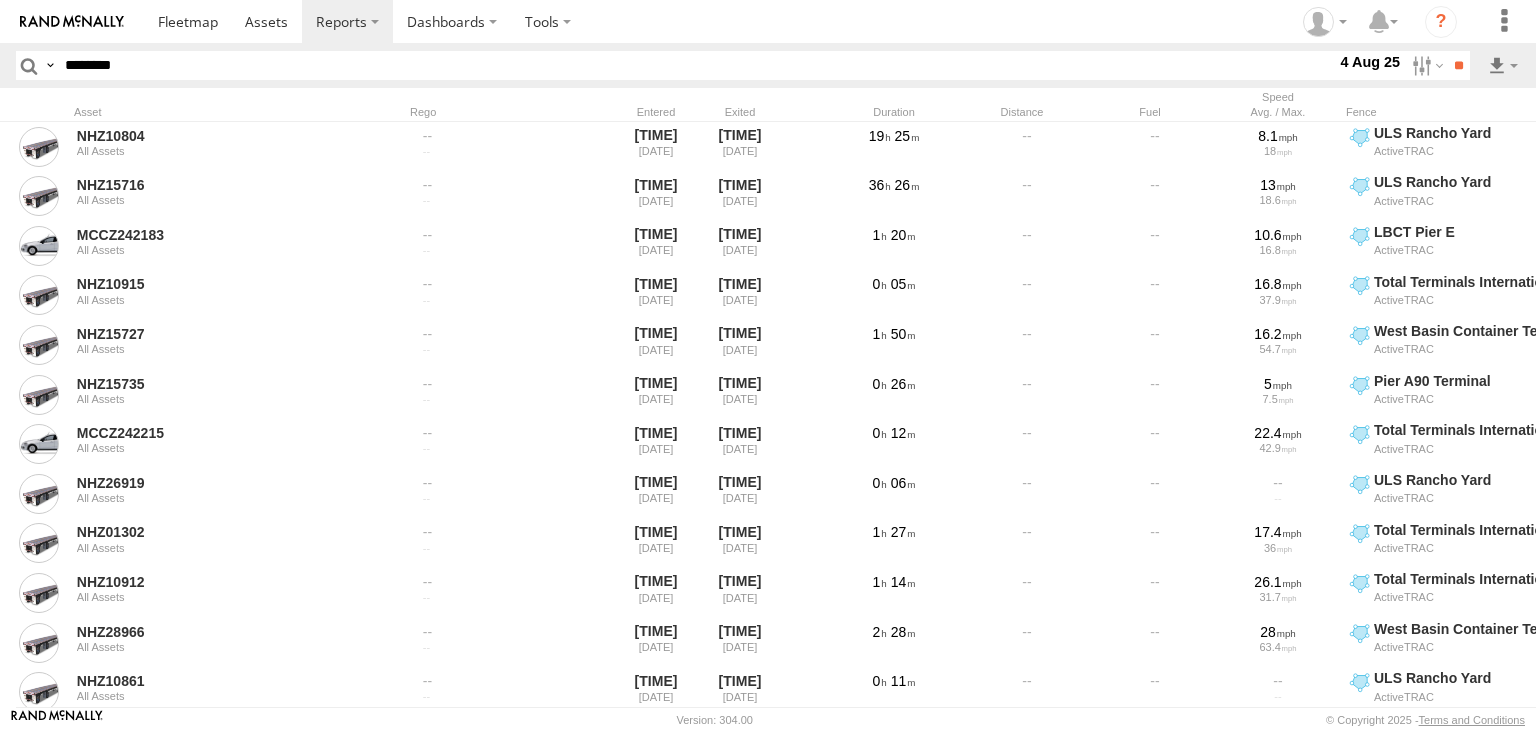 click at bounding box center [0, 0] 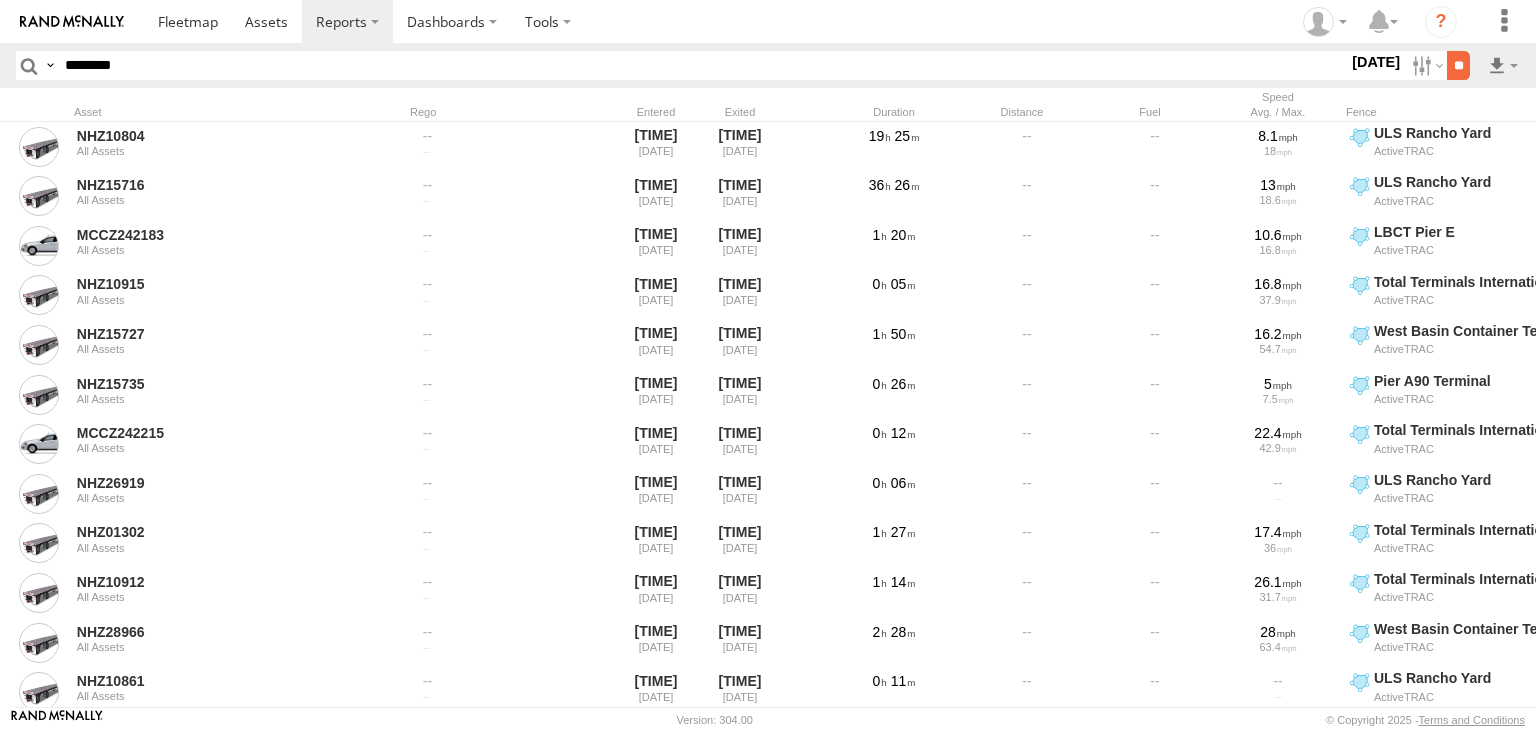 click on "**" at bounding box center [1458, 65] 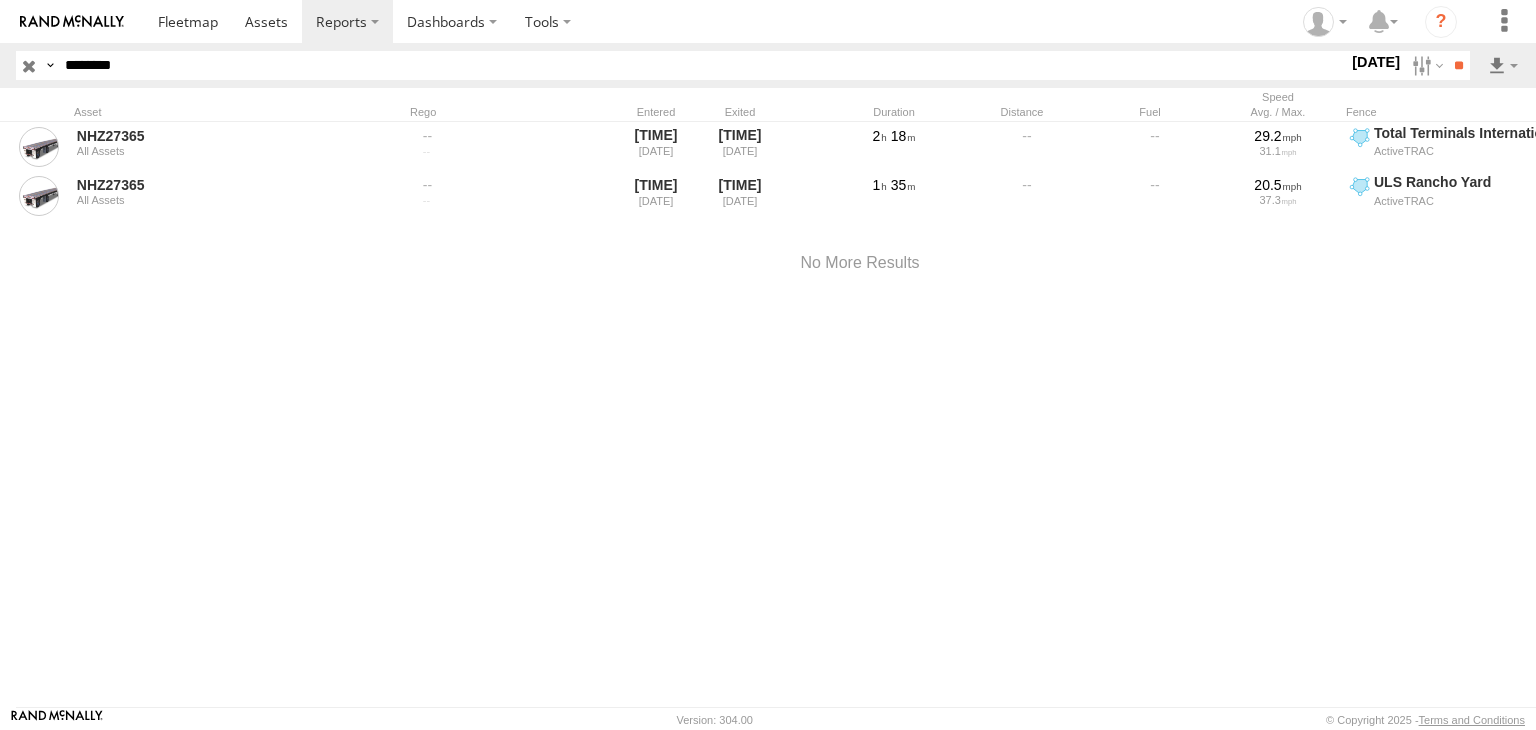 click at bounding box center (29, 65) 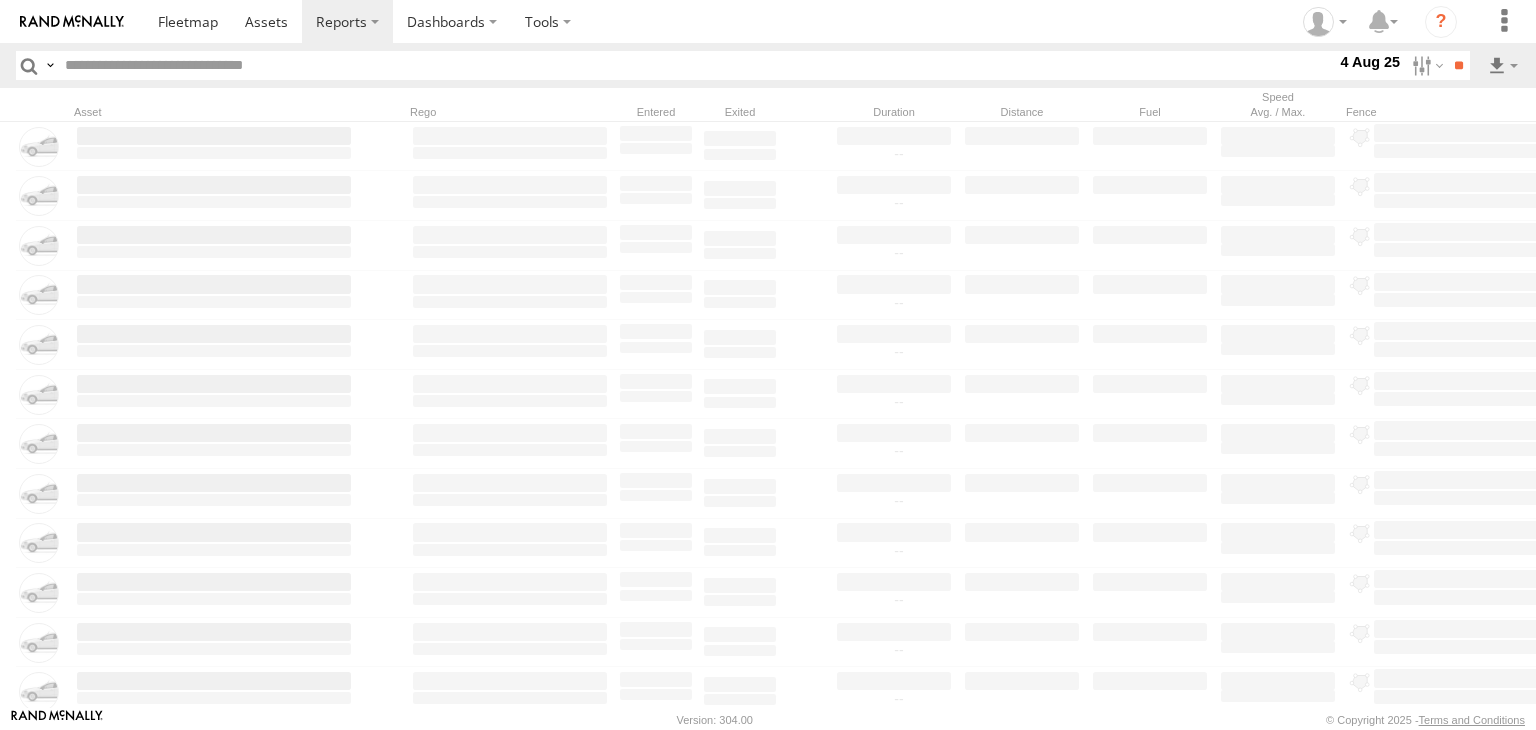paste on "********" 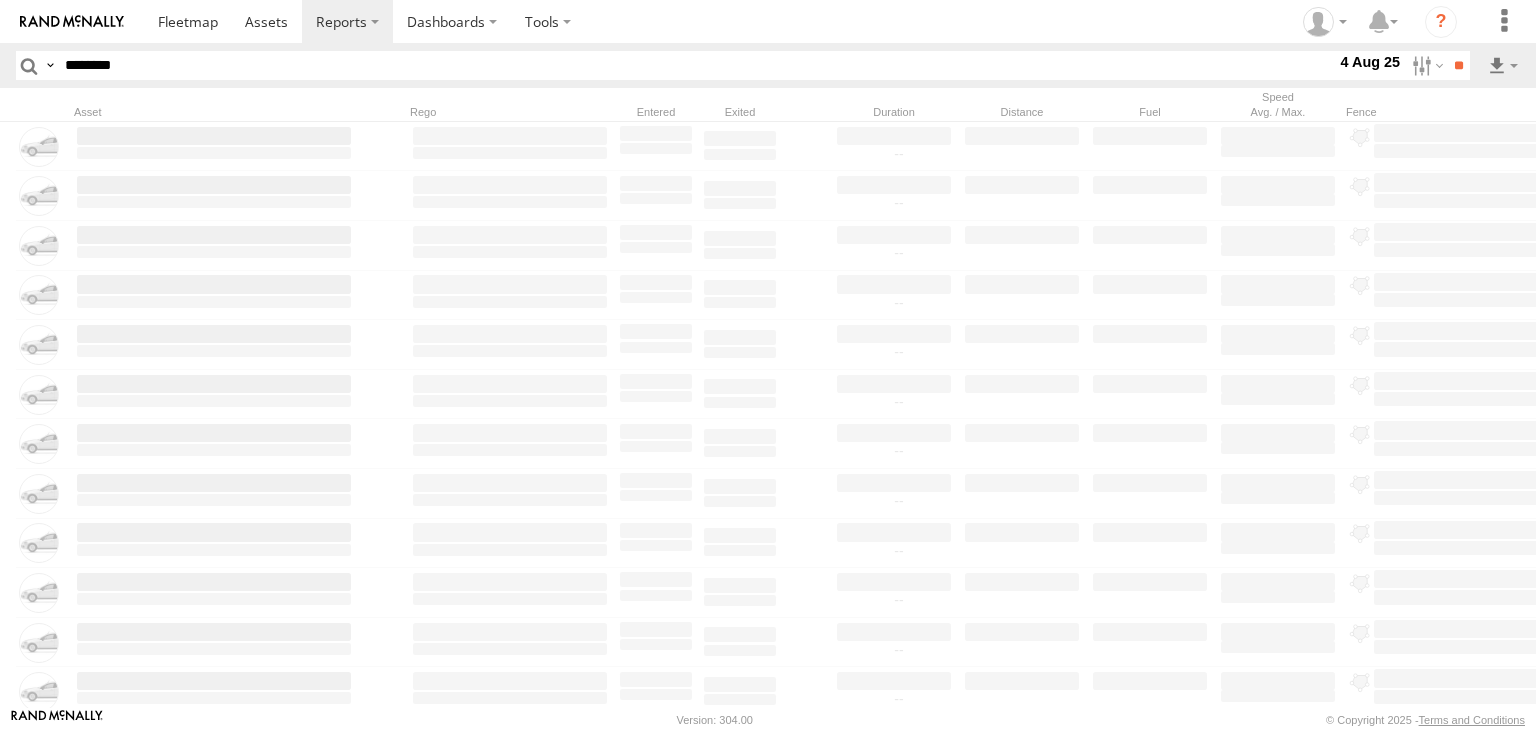 type on "********" 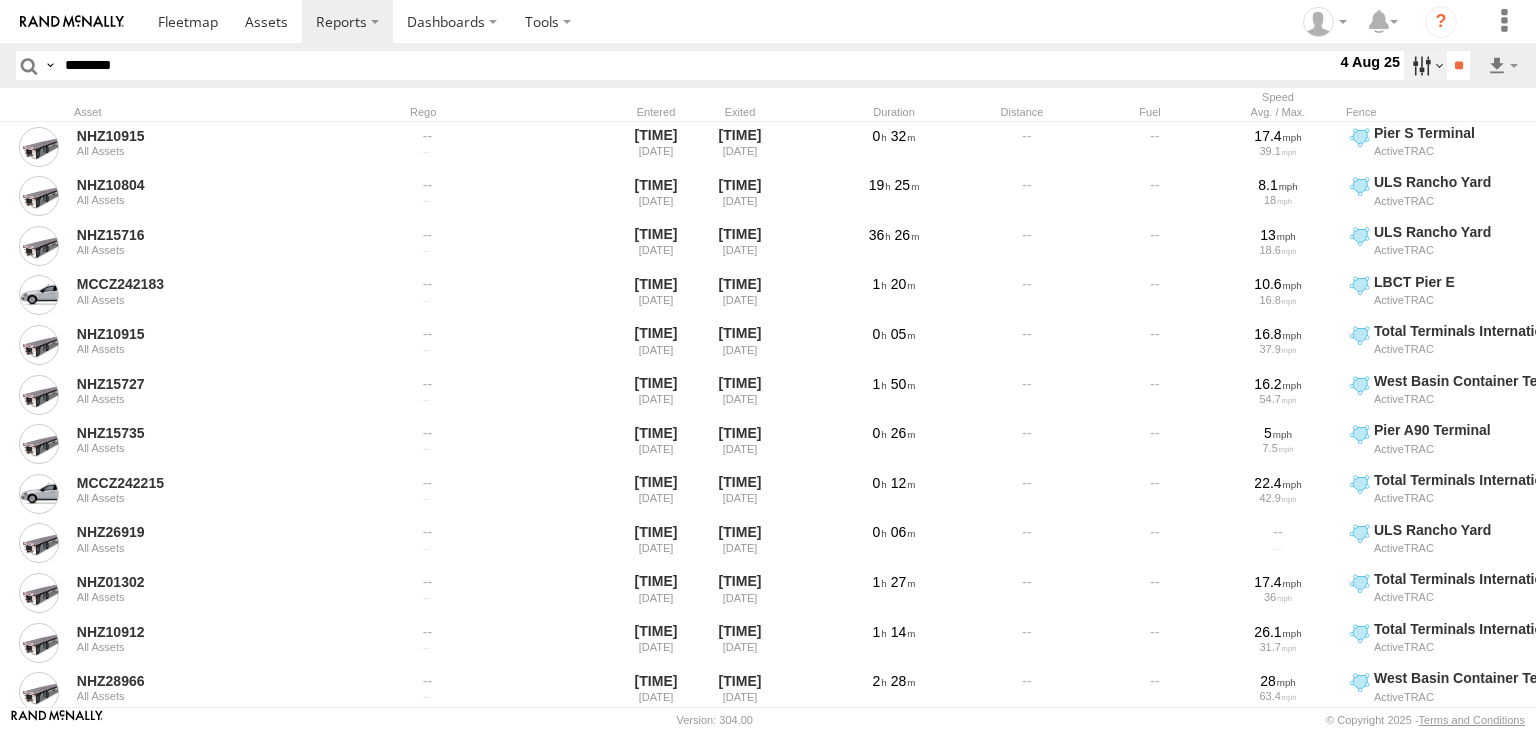 click at bounding box center (1425, 65) 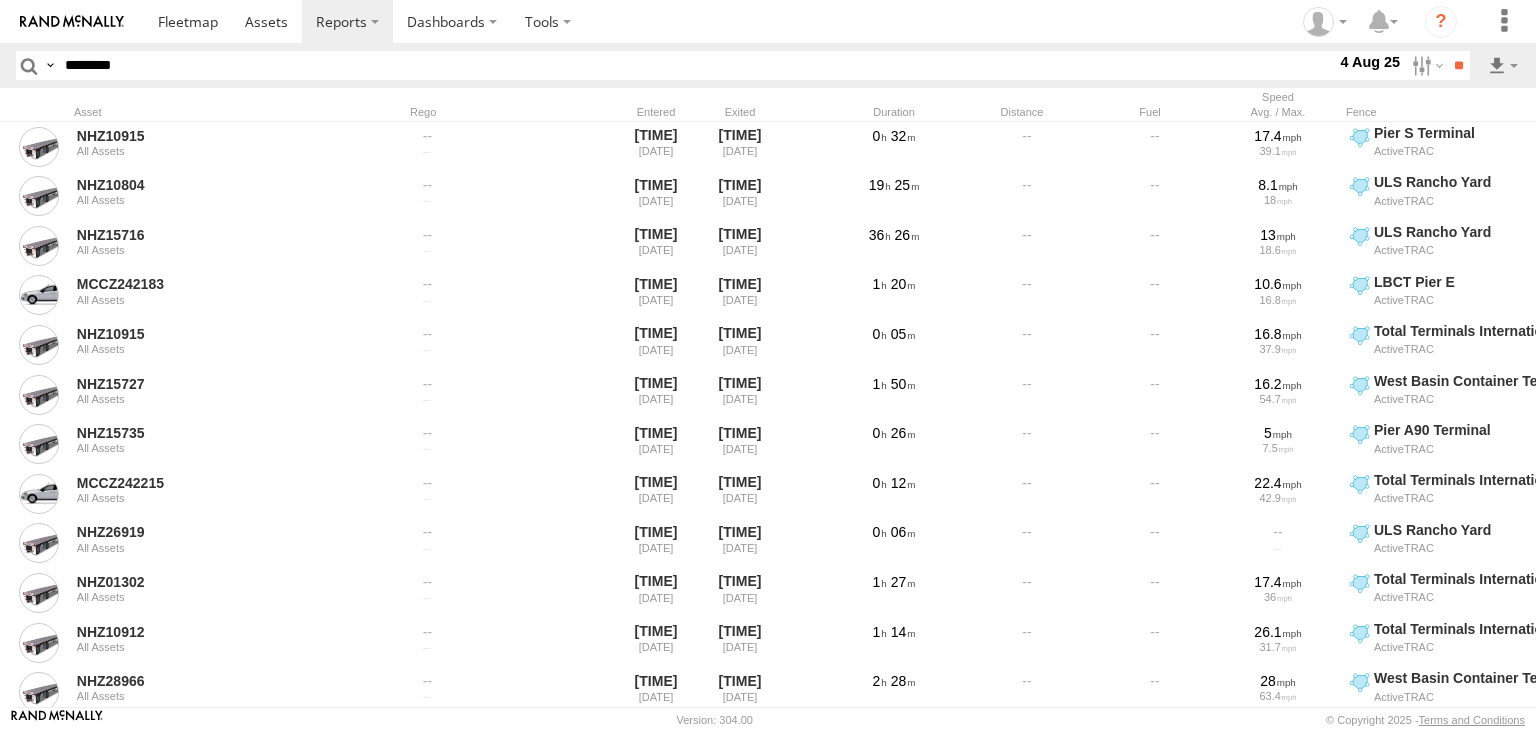 click at bounding box center [0, 0] 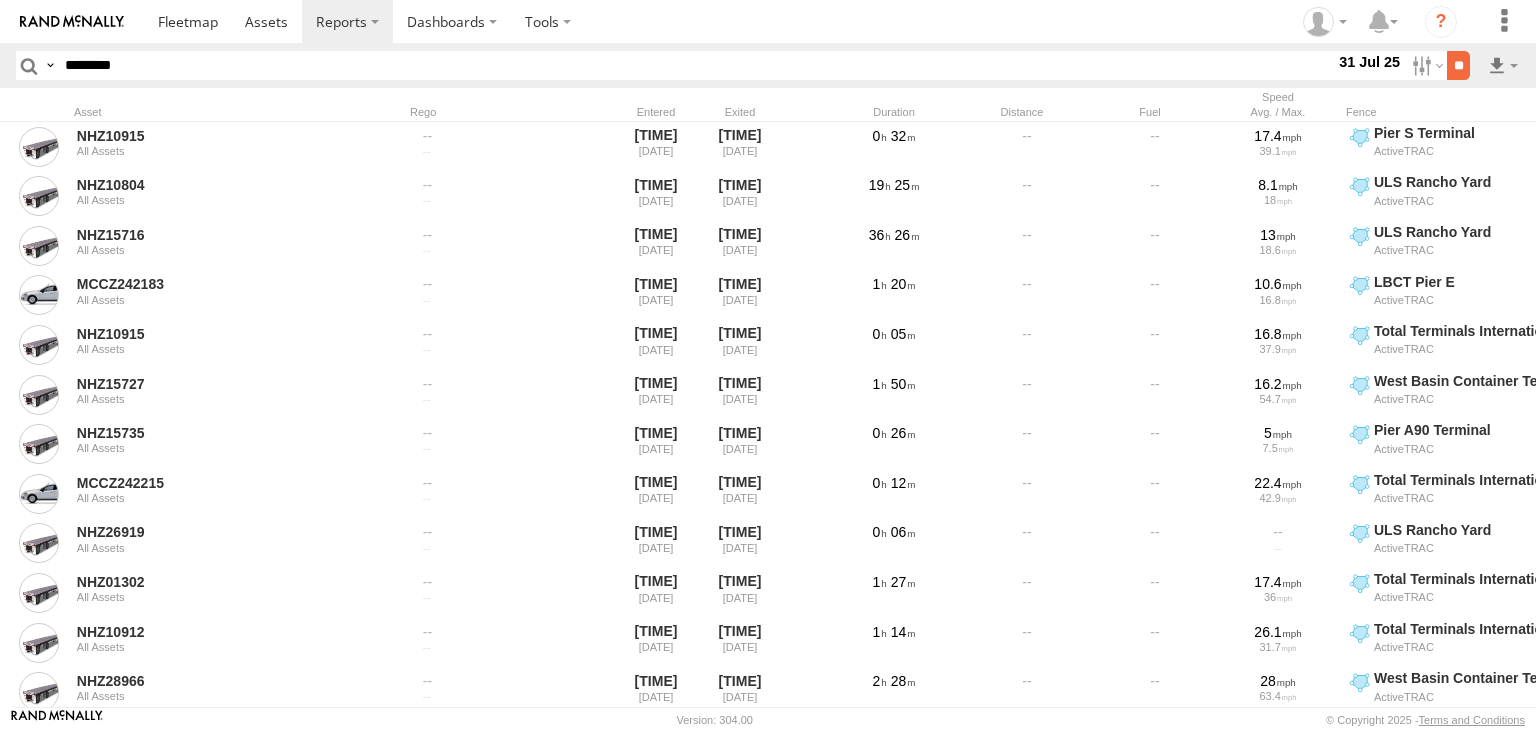 click on "**" at bounding box center [1458, 65] 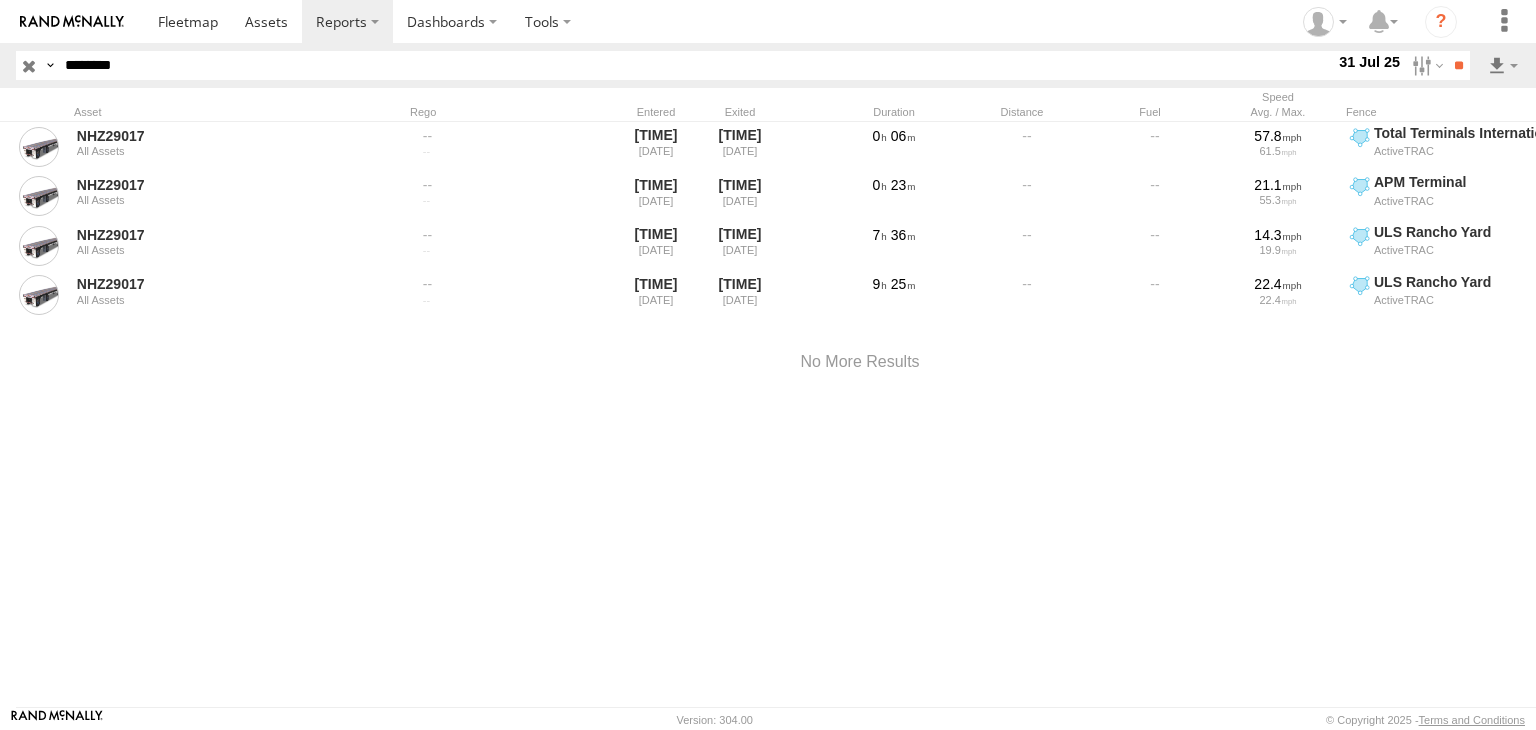 click at bounding box center [29, 65] 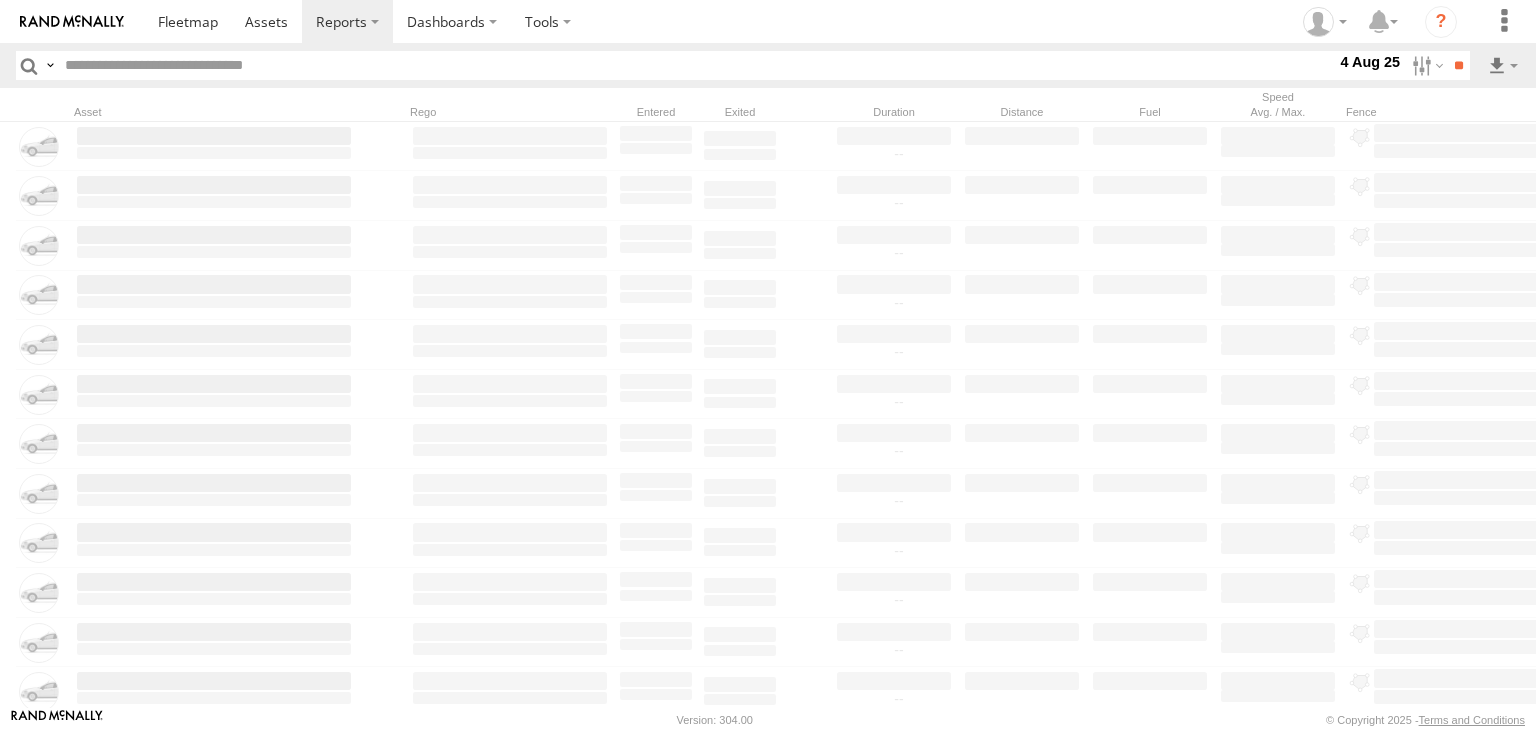 paste on "********" 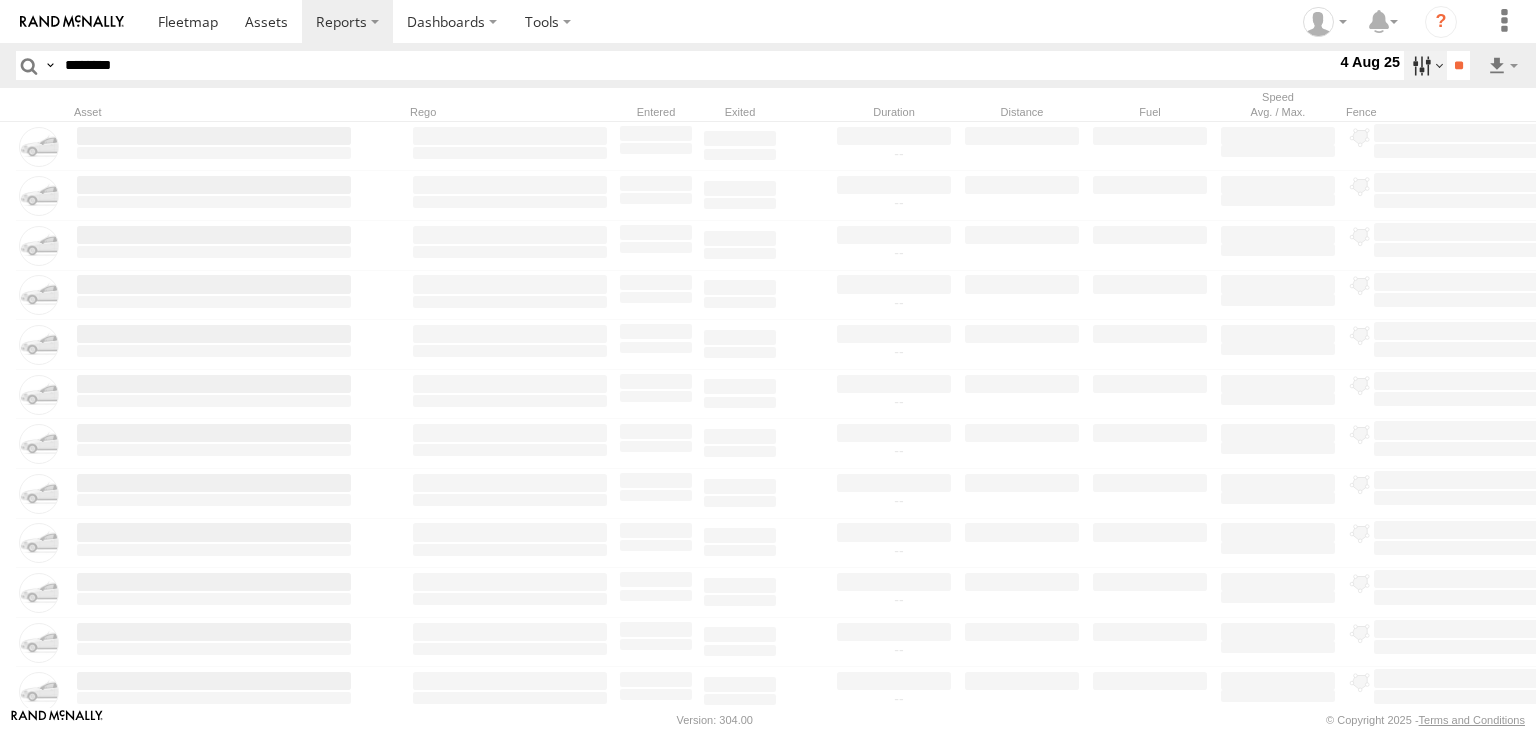 type on "********" 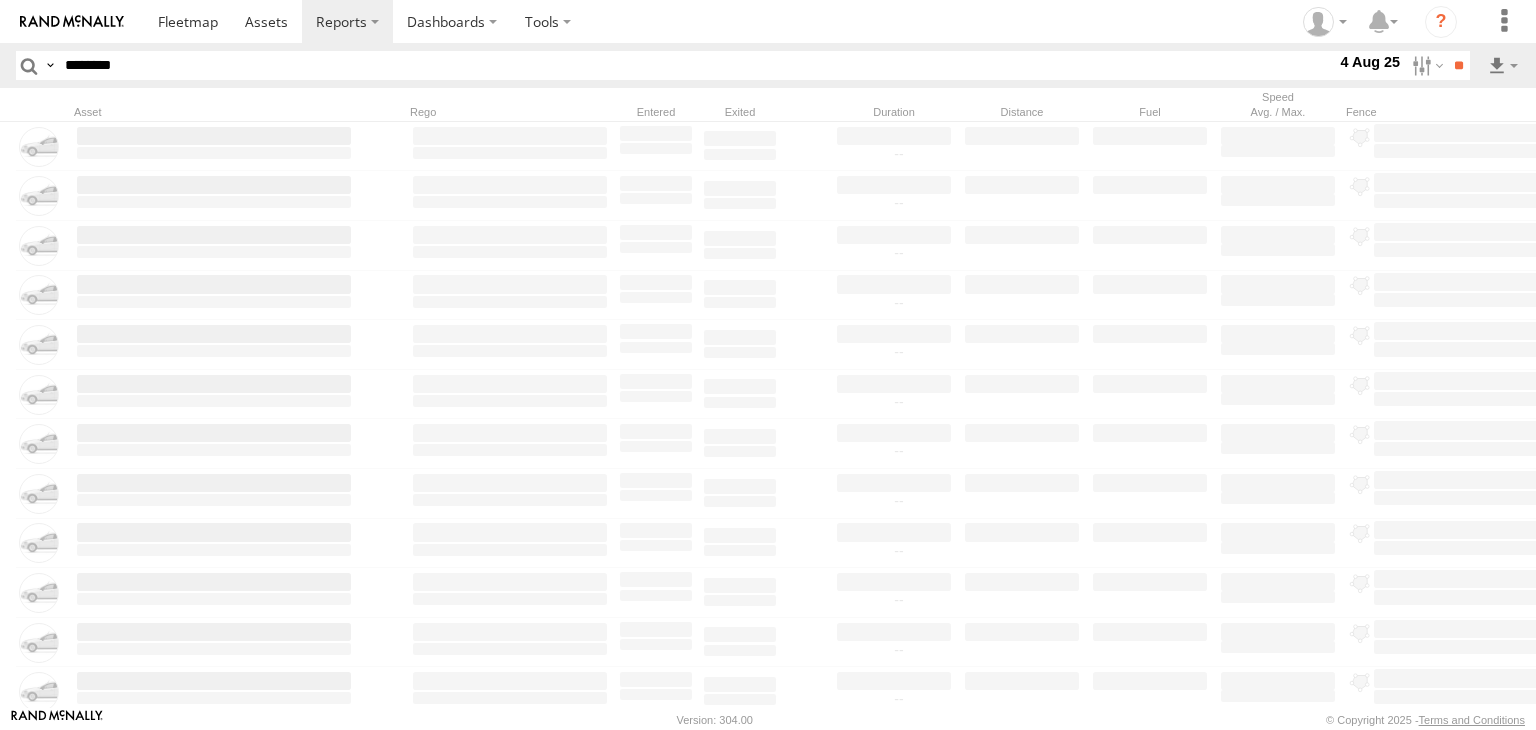 click at bounding box center (0, 0) 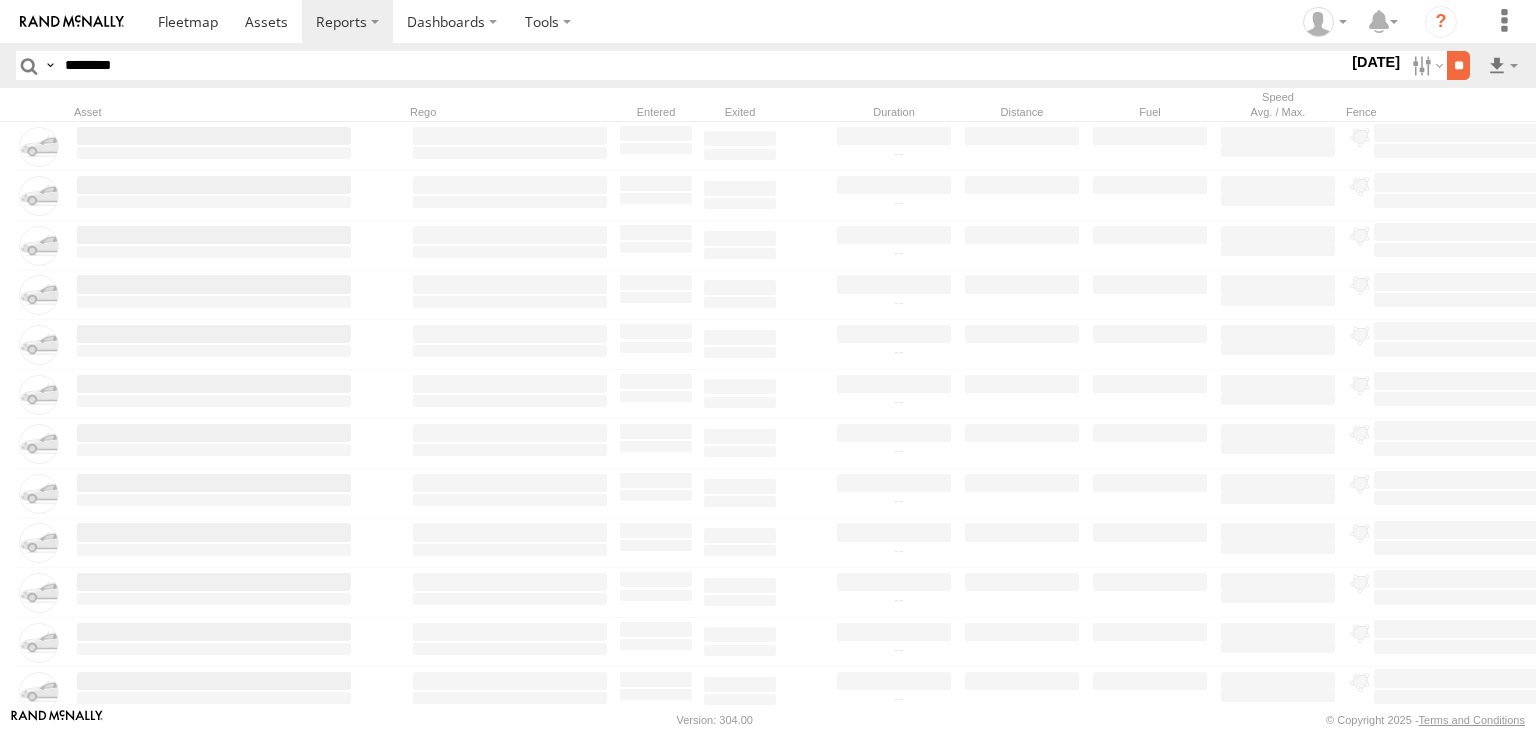 click on "**" at bounding box center (1458, 65) 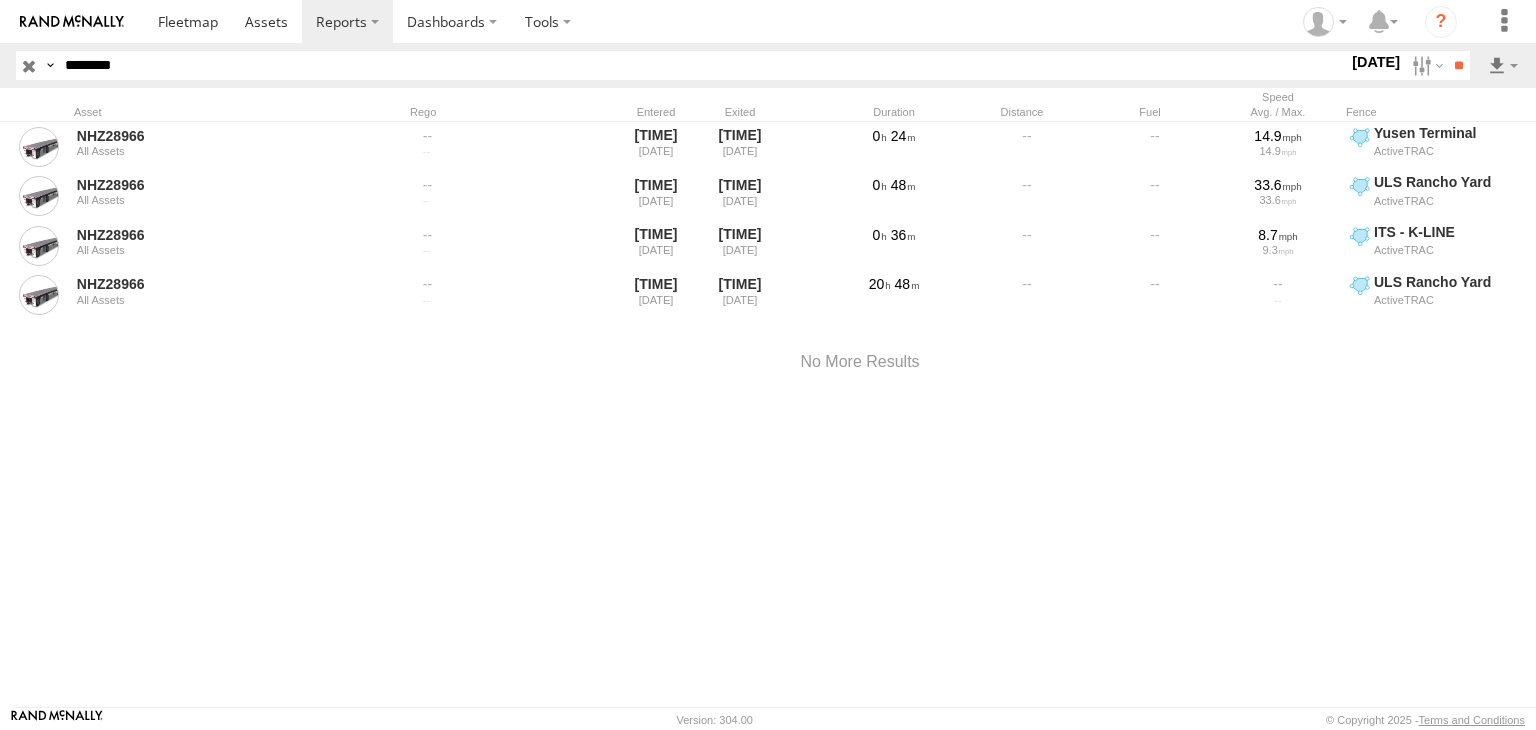 click at bounding box center [29, 65] 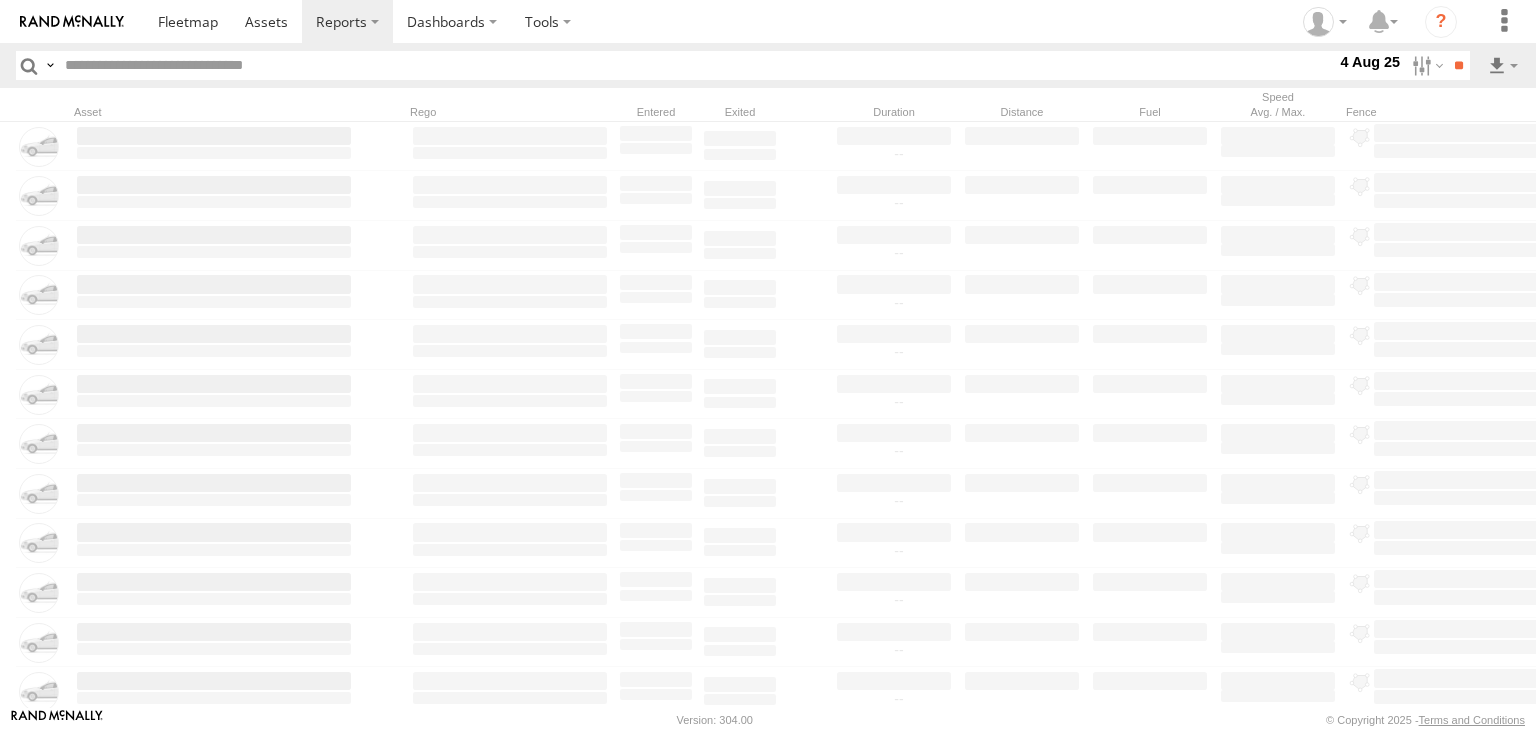 paste on "********" 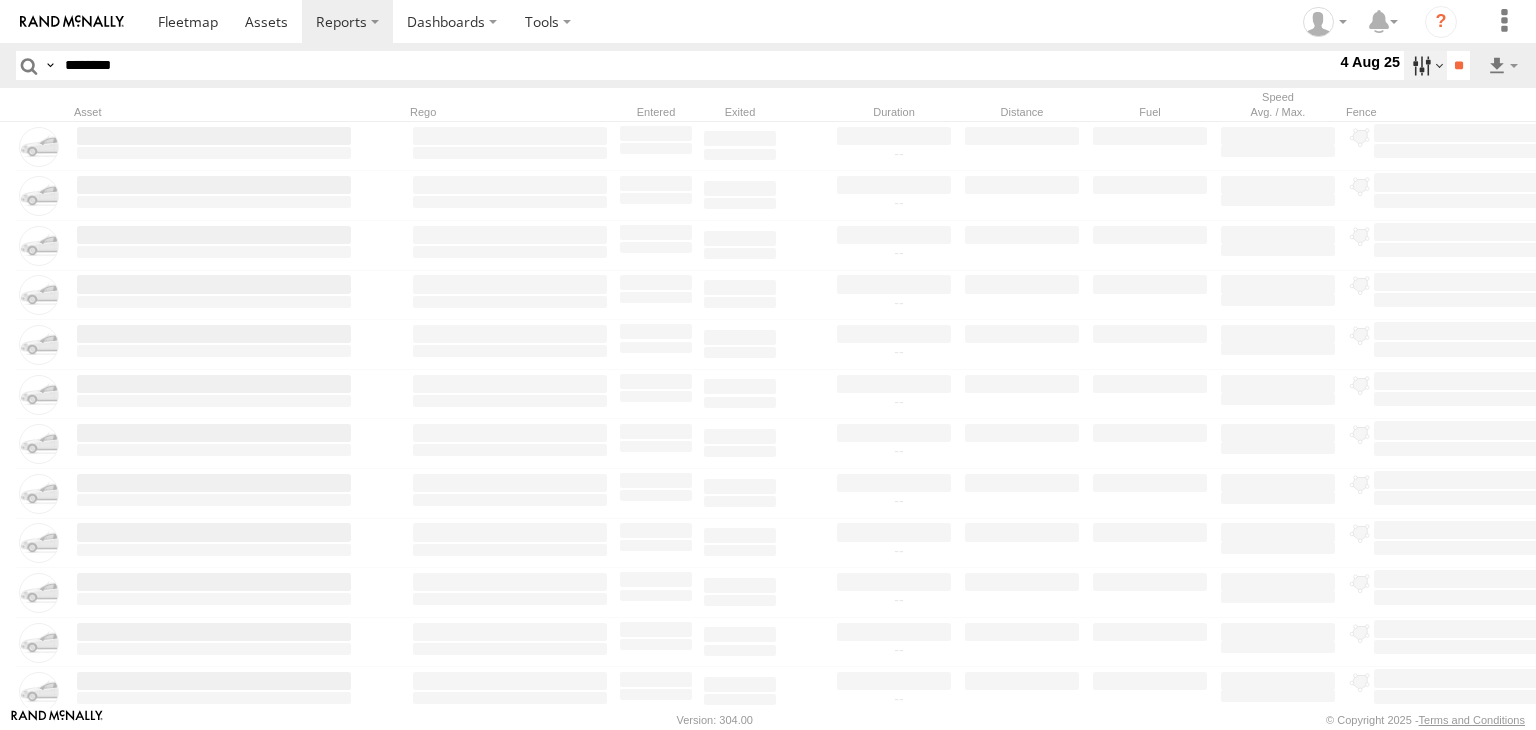 type on "********" 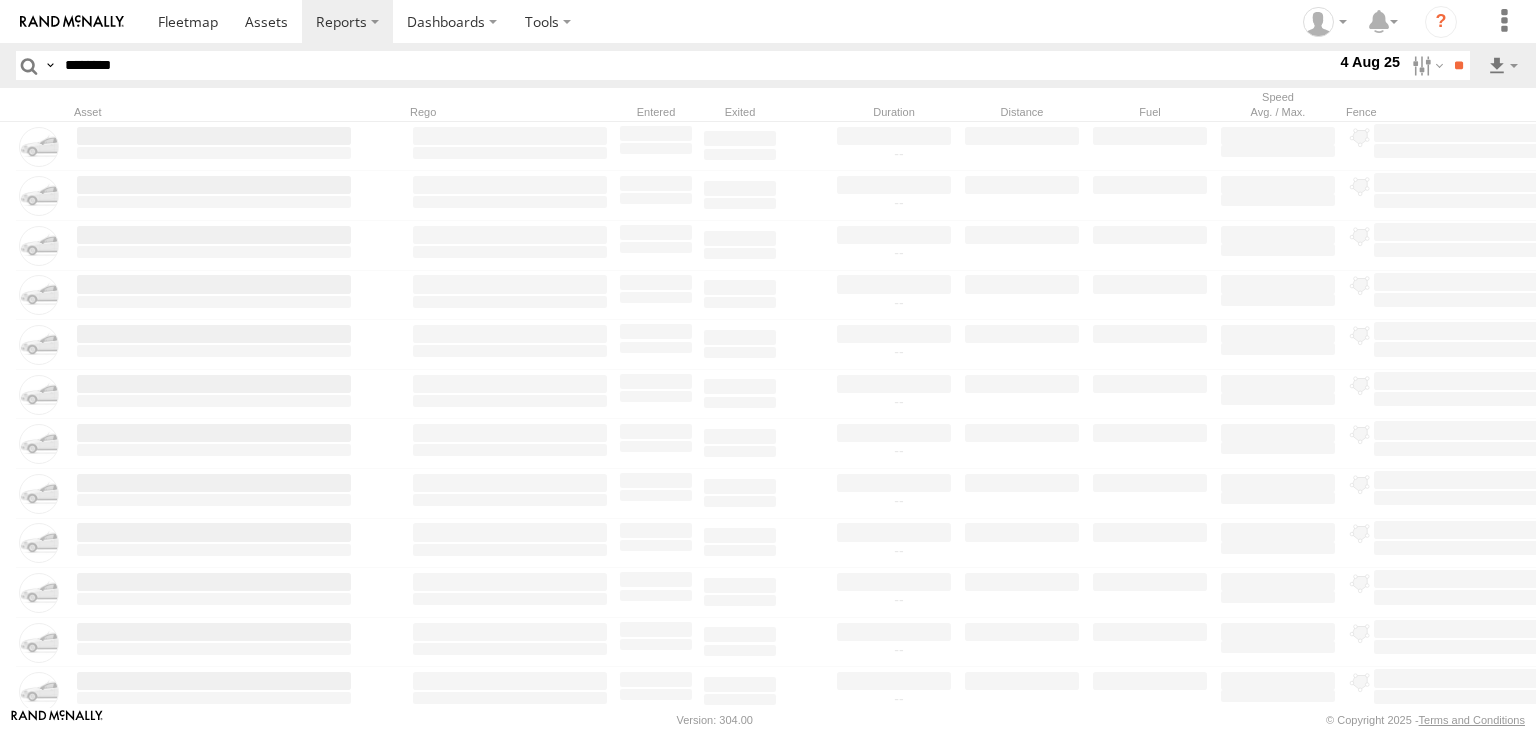 click at bounding box center [0, 0] 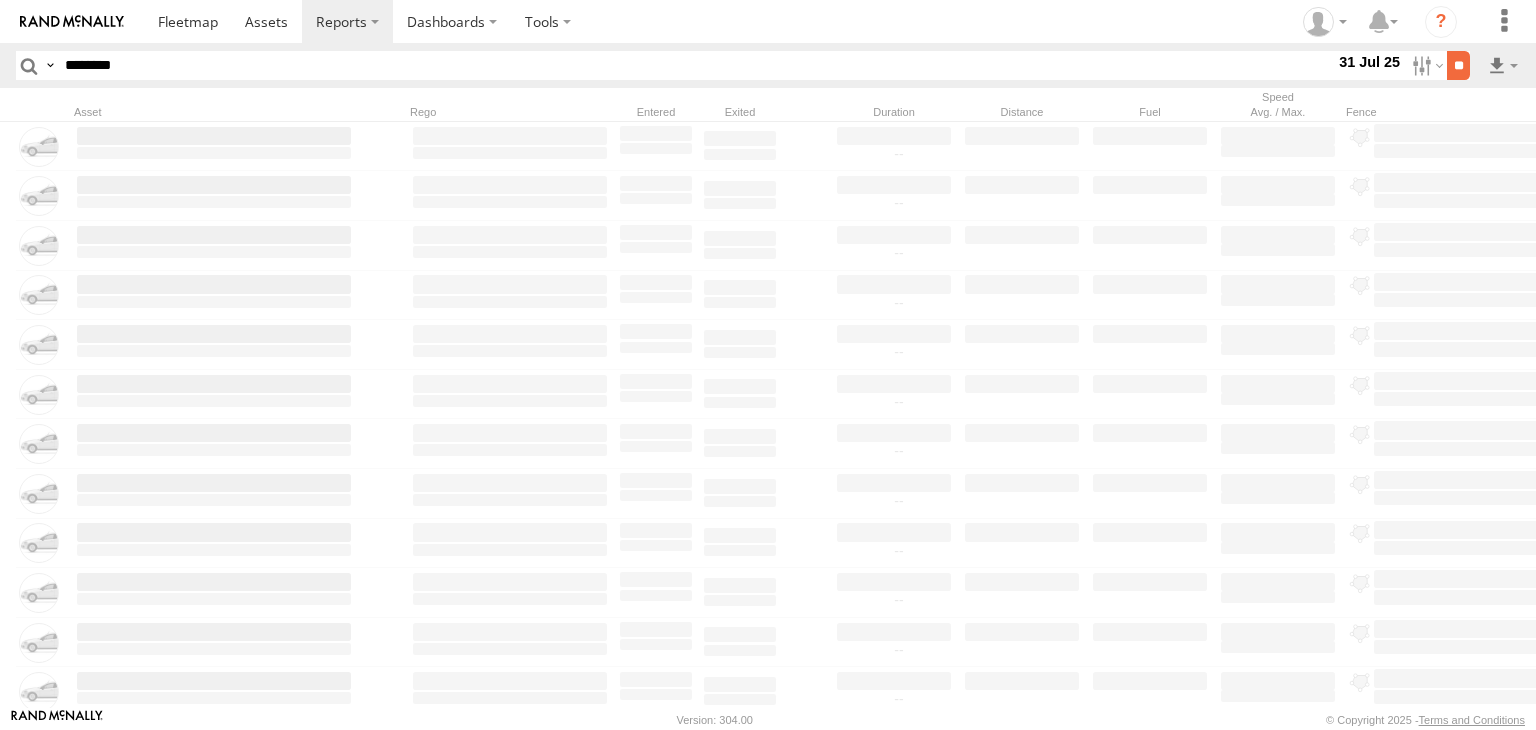 click on "**" at bounding box center (1458, 65) 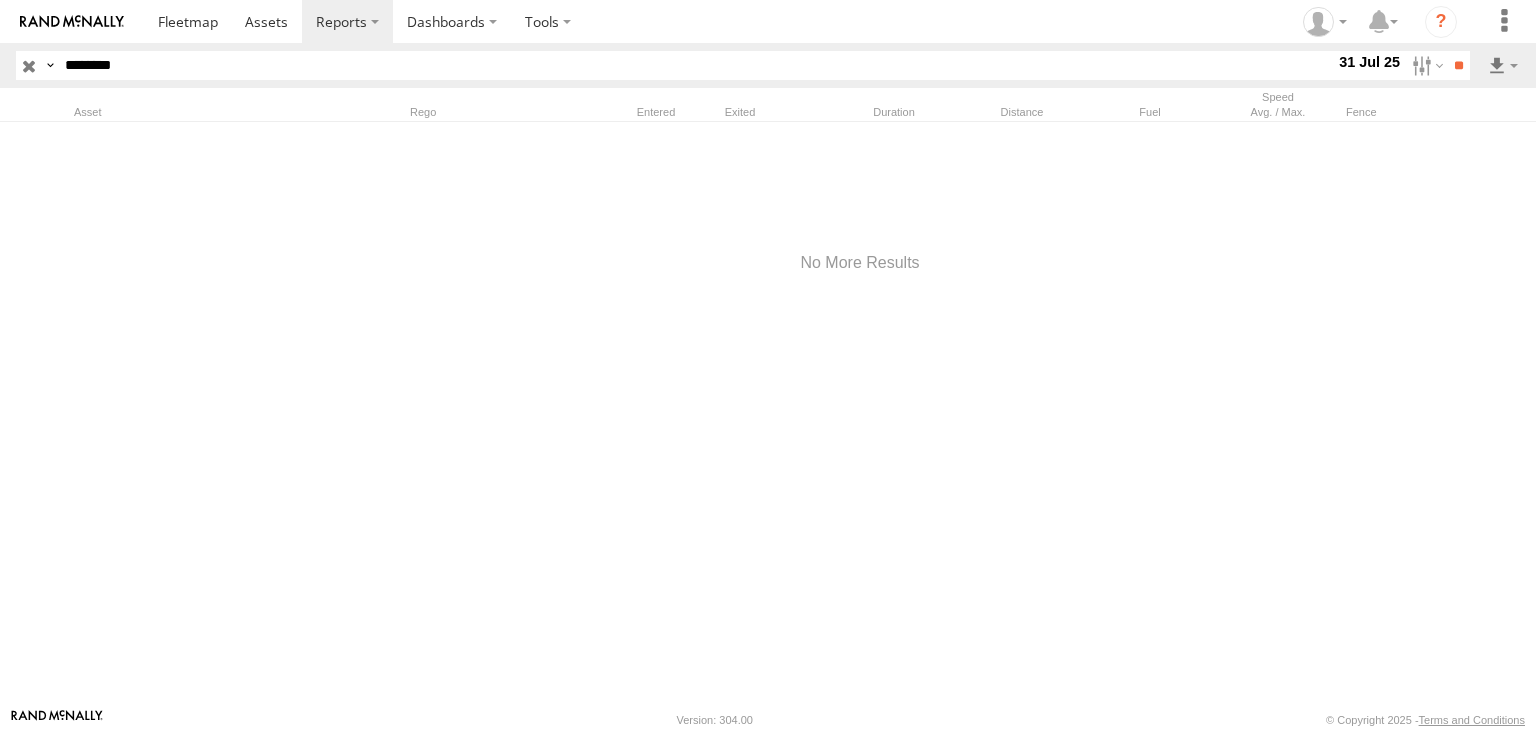 click at bounding box center (29, 65) 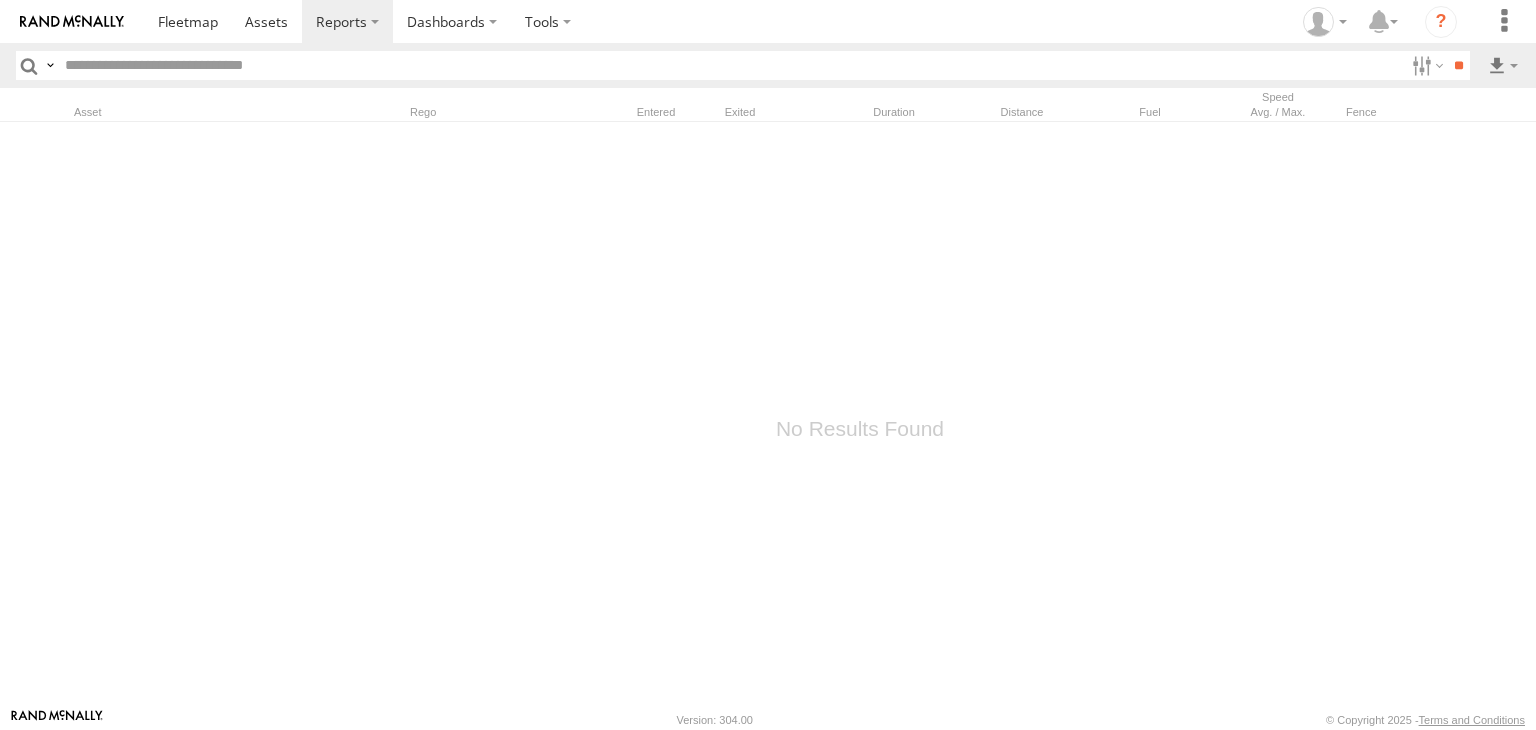 paste on "********" 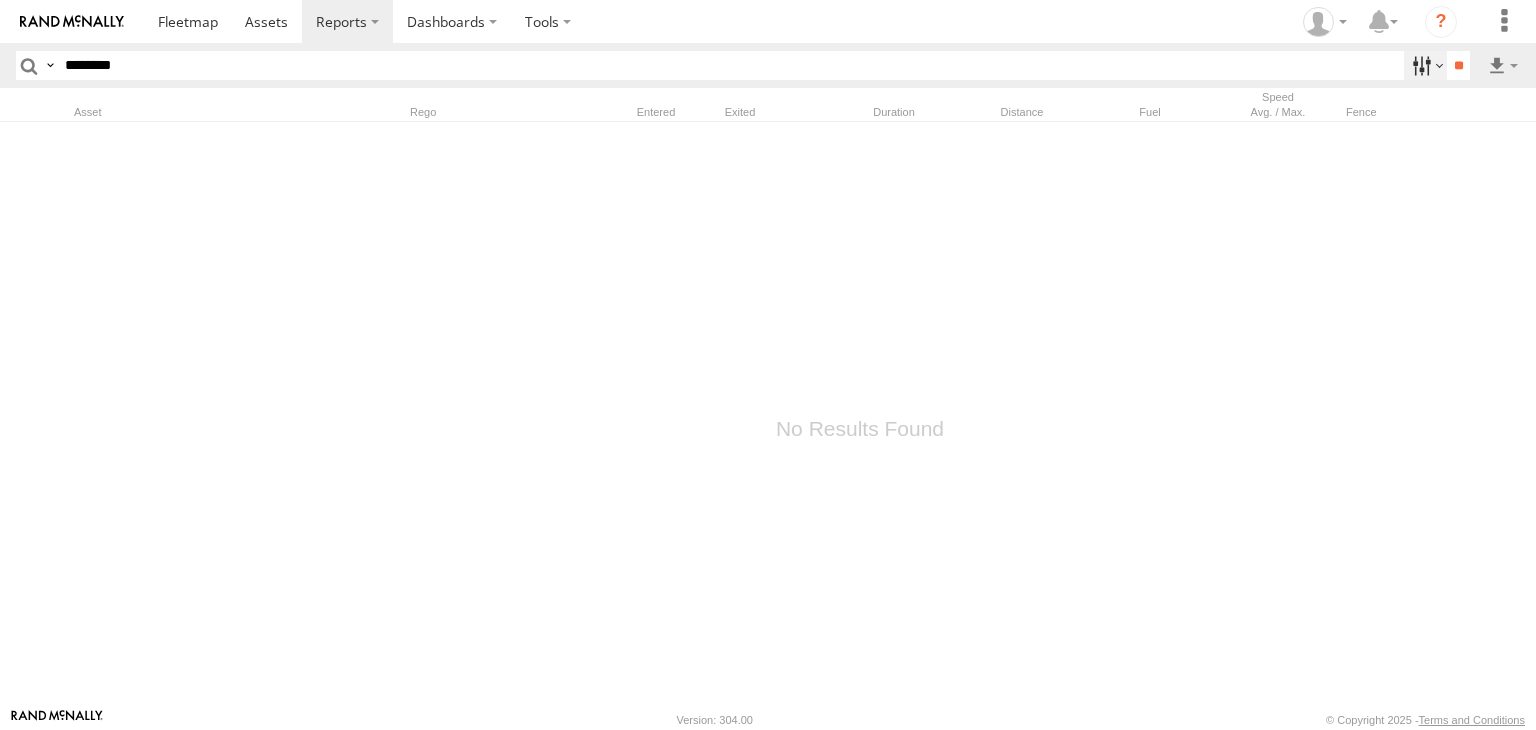 type on "********" 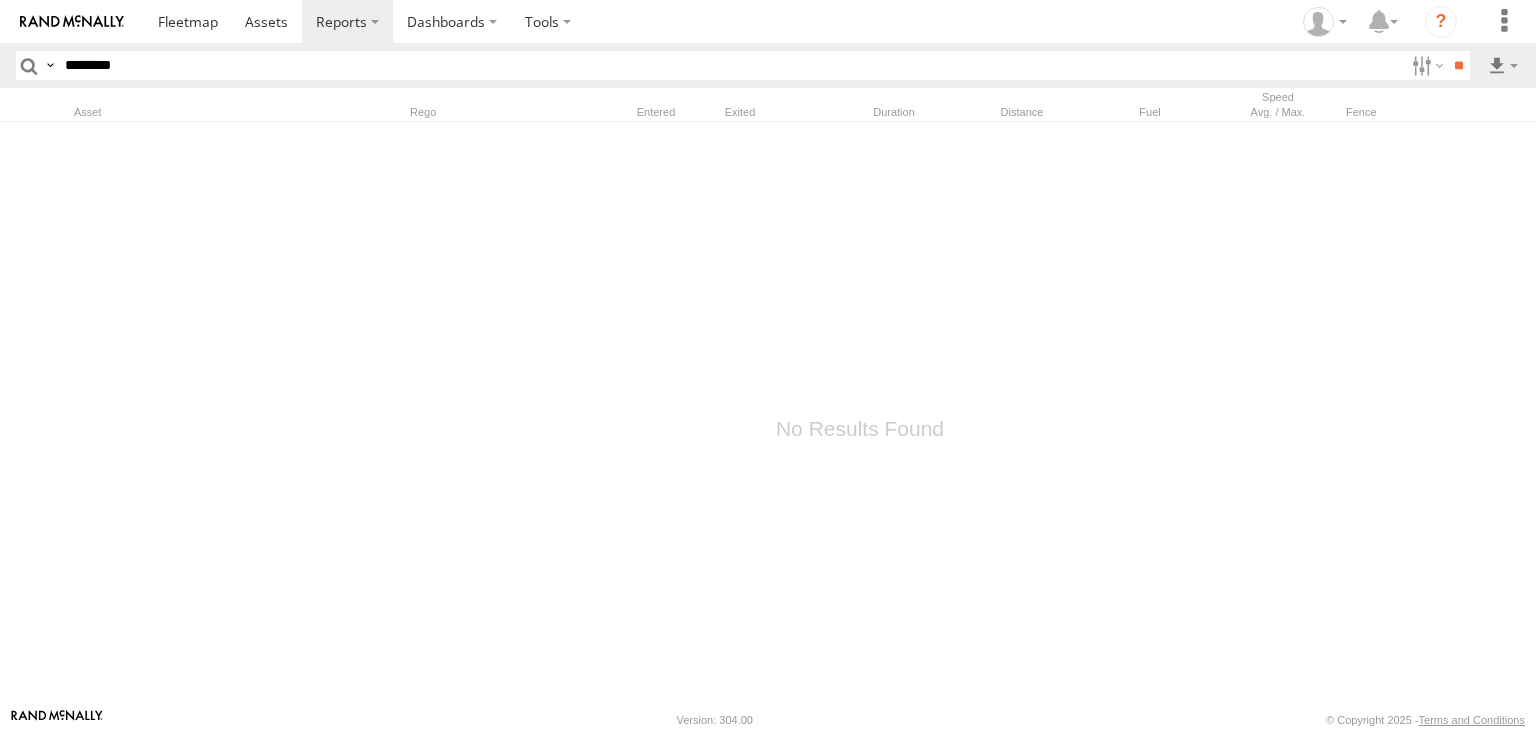 click at bounding box center [0, 0] 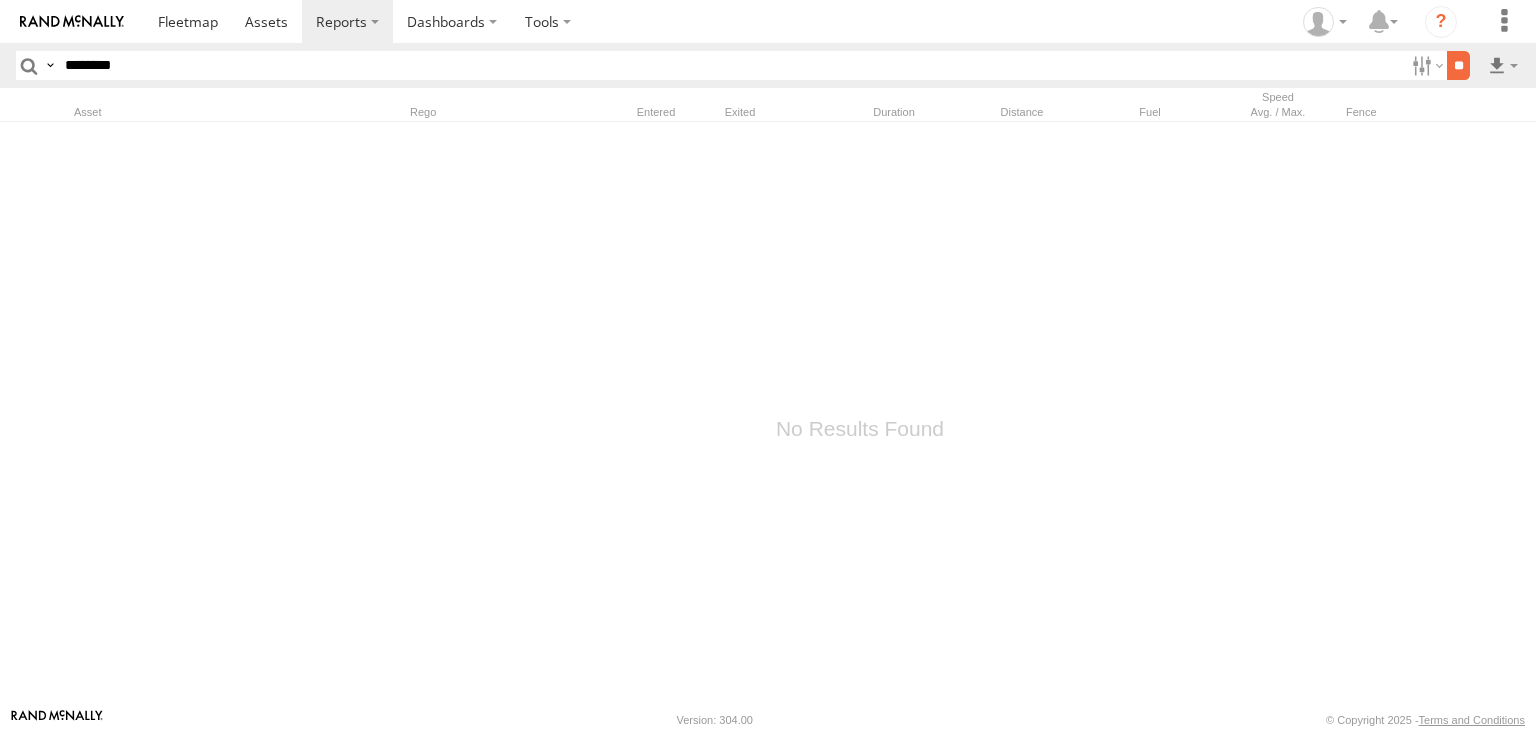 click on "**" at bounding box center [1458, 65] 